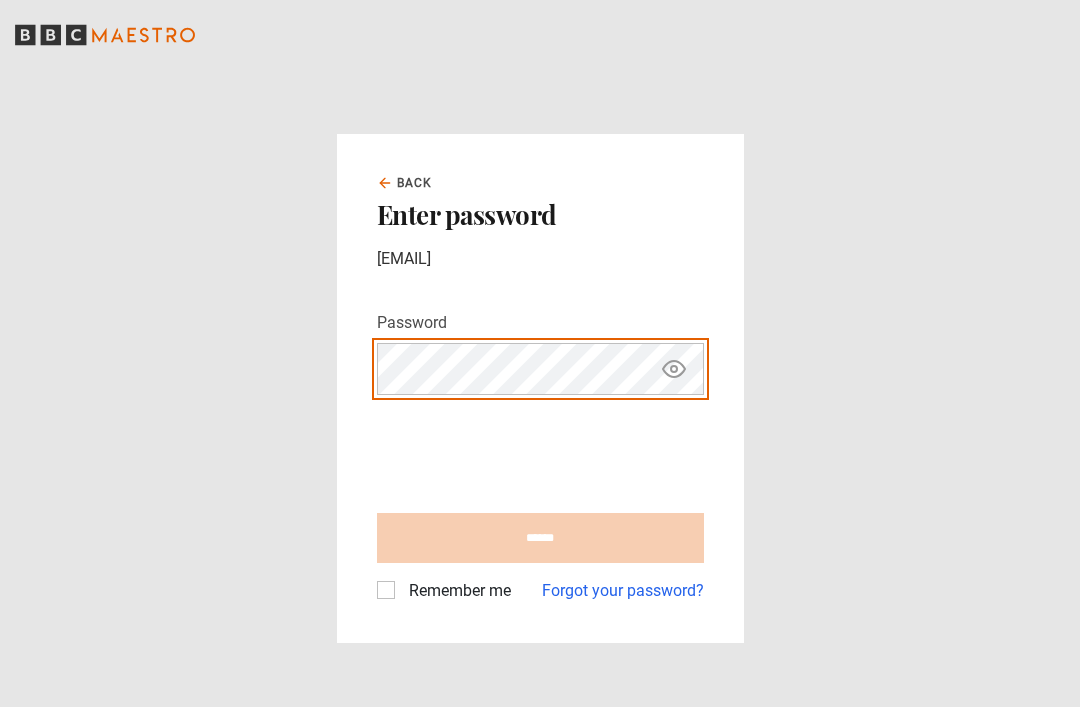 scroll, scrollTop: 0, scrollLeft: 0, axis: both 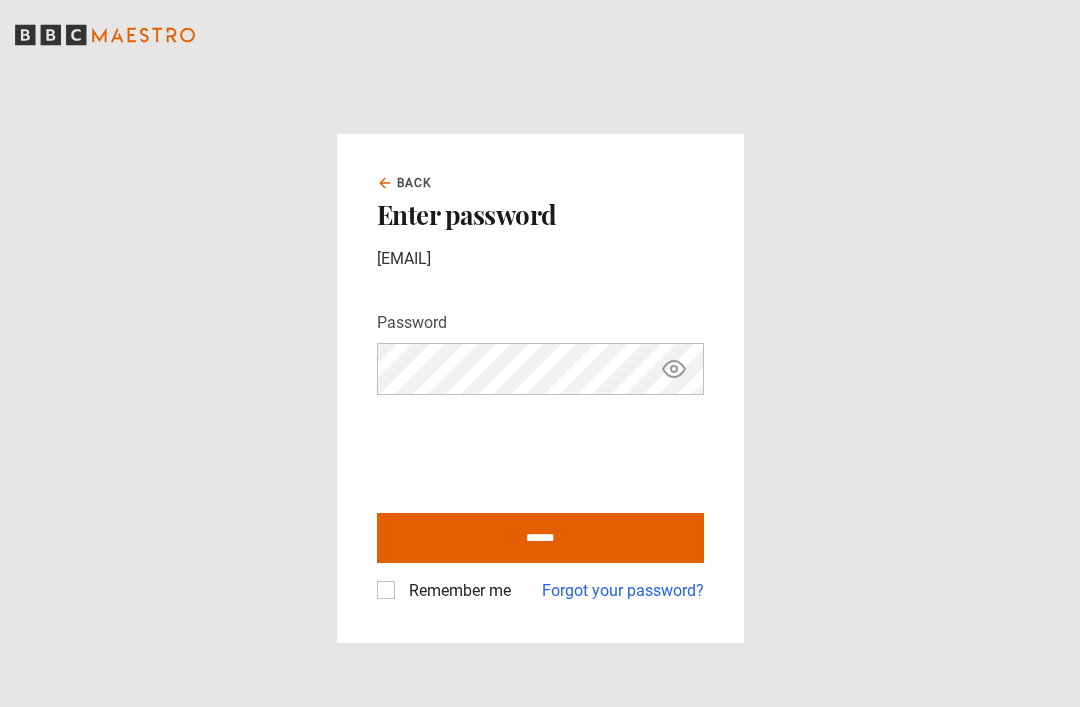 click 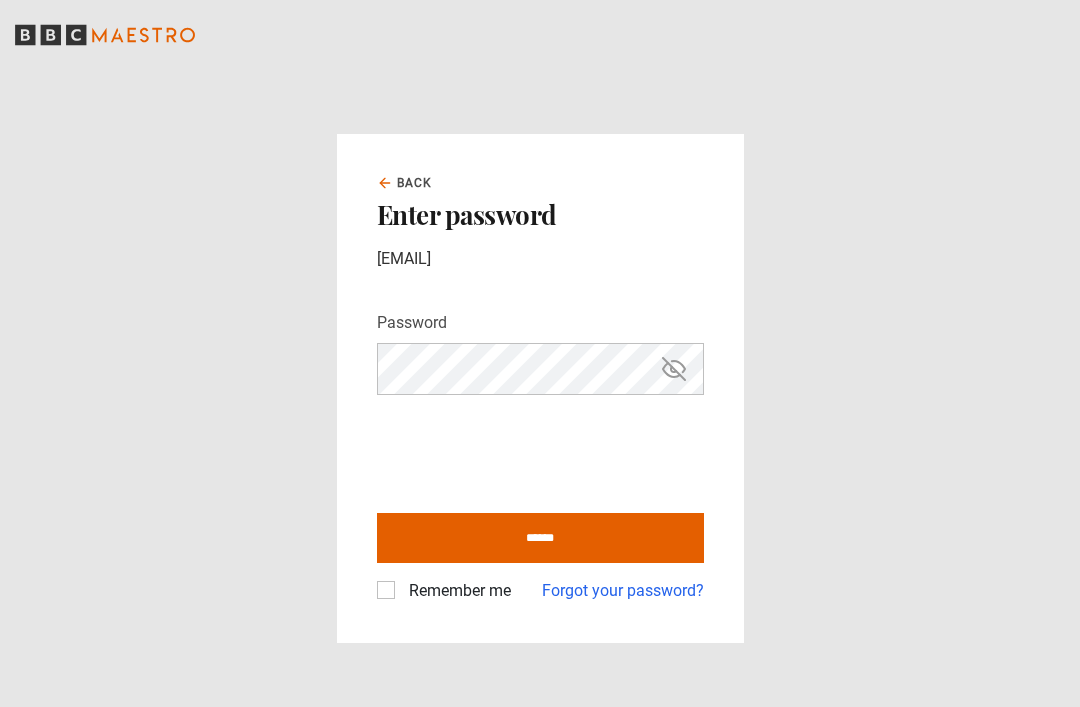 click on "******" at bounding box center [540, 538] 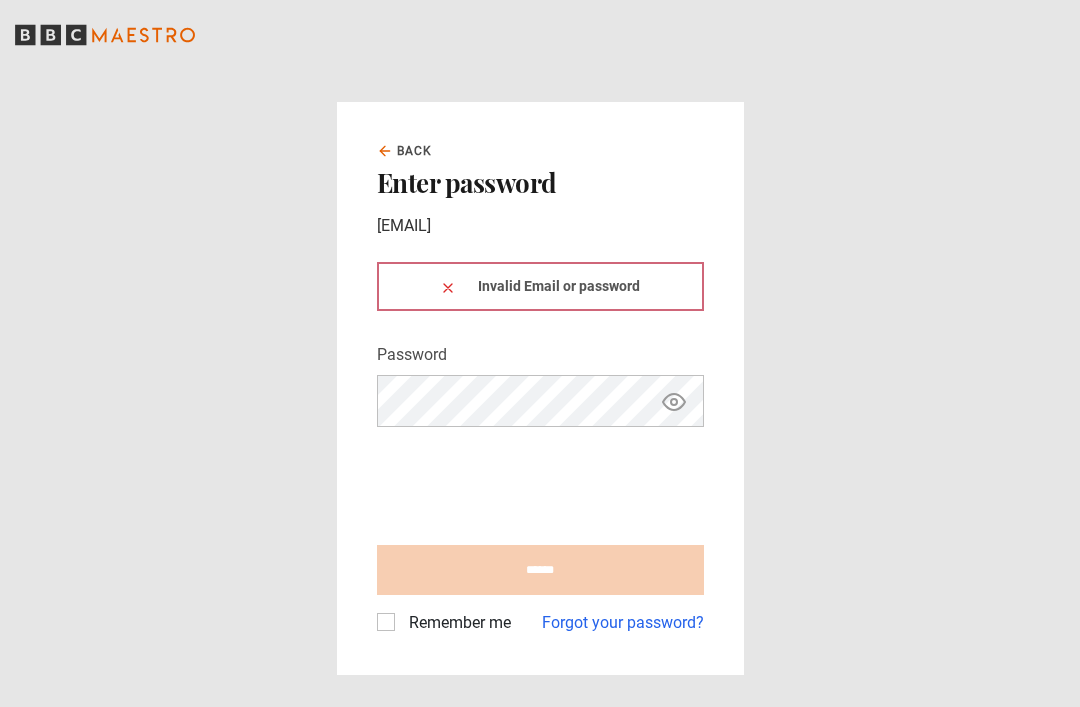 scroll, scrollTop: 247, scrollLeft: 0, axis: vertical 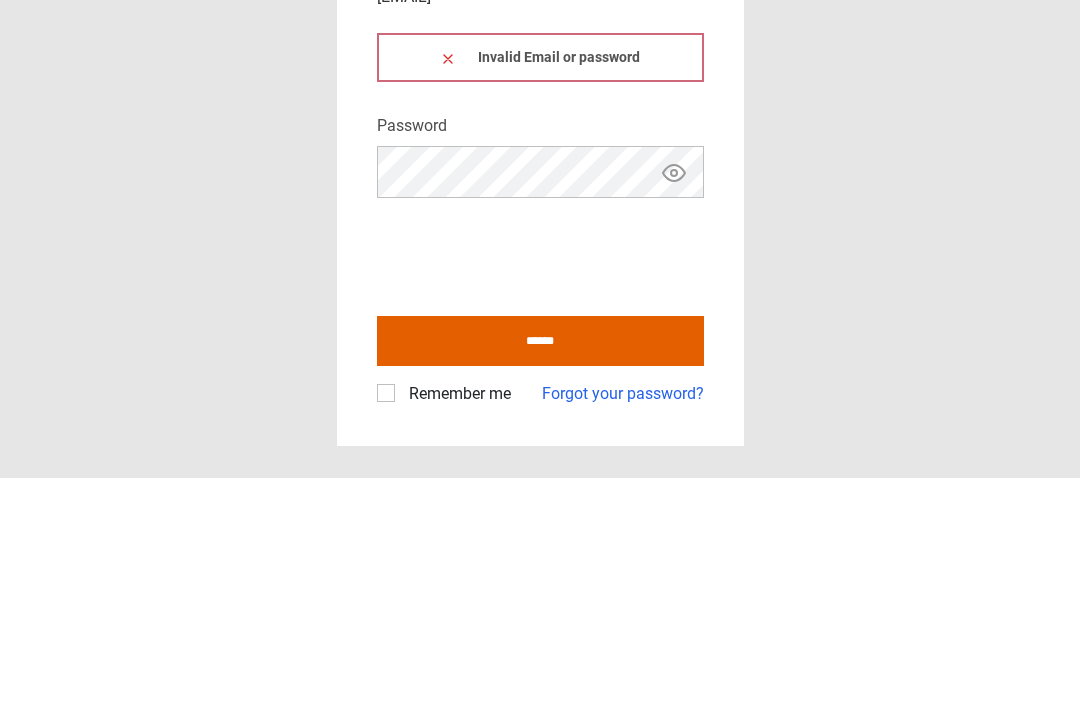 click 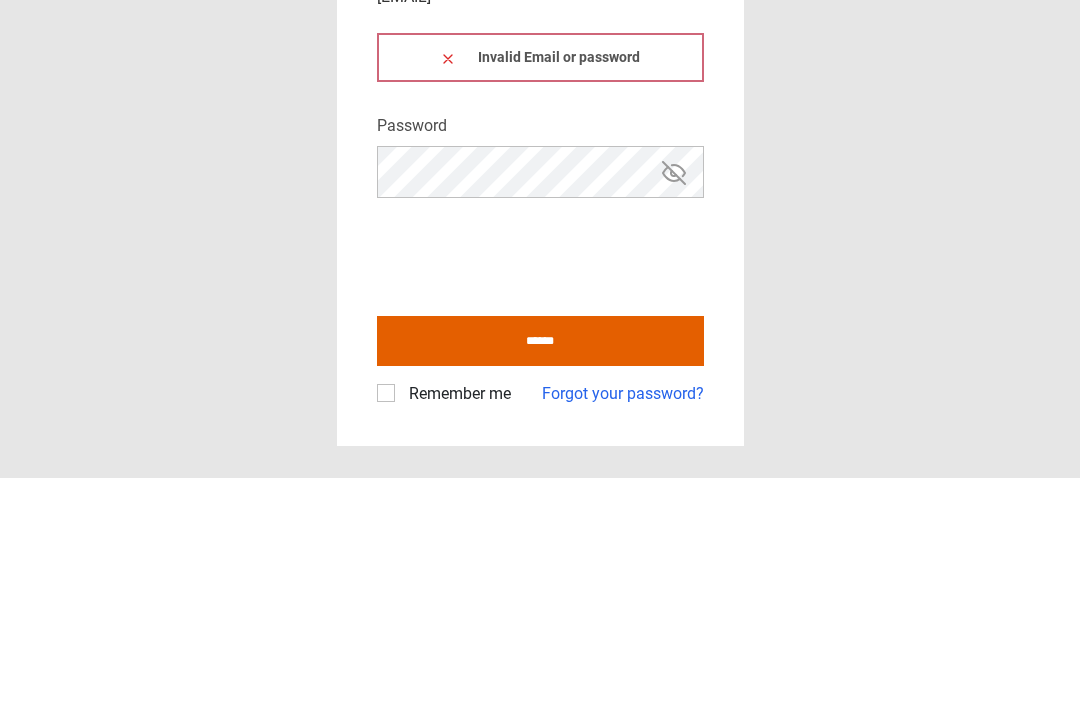 scroll, scrollTop: 64, scrollLeft: 0, axis: vertical 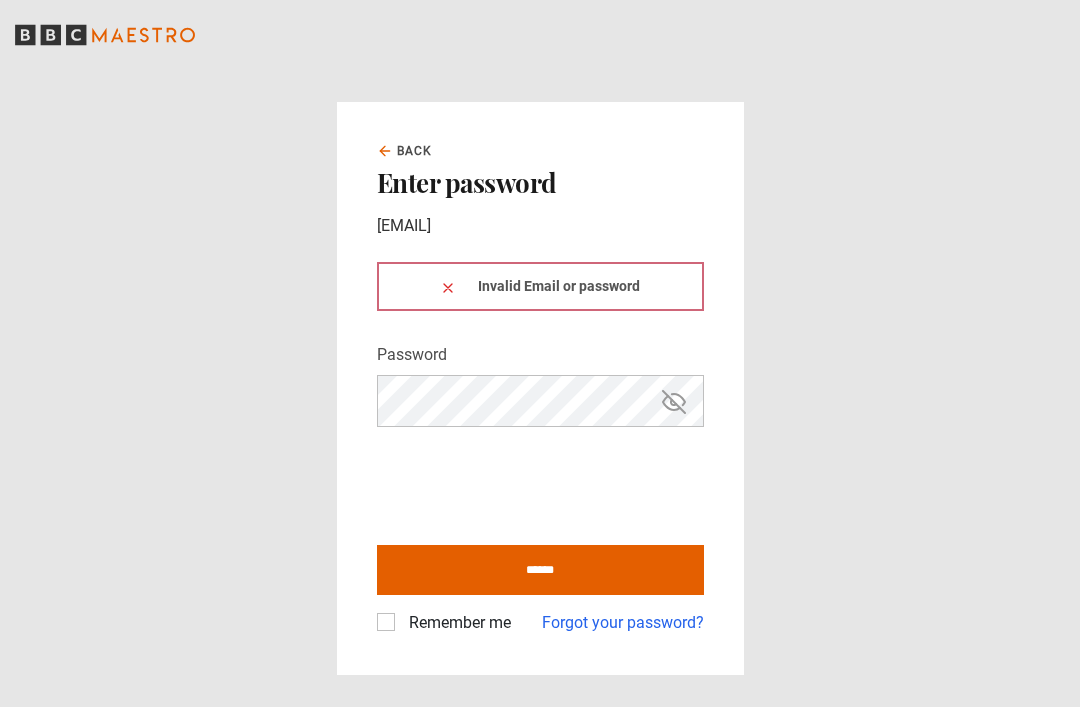 click on "Remember me" at bounding box center (456, 623) 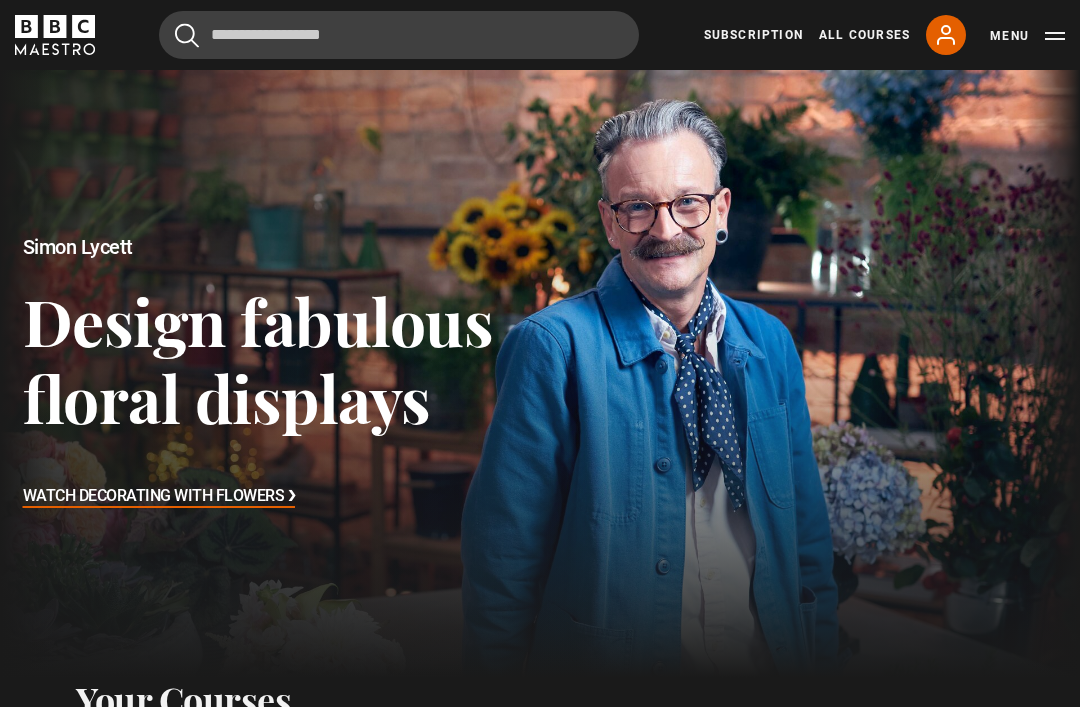 scroll, scrollTop: 0, scrollLeft: 0, axis: both 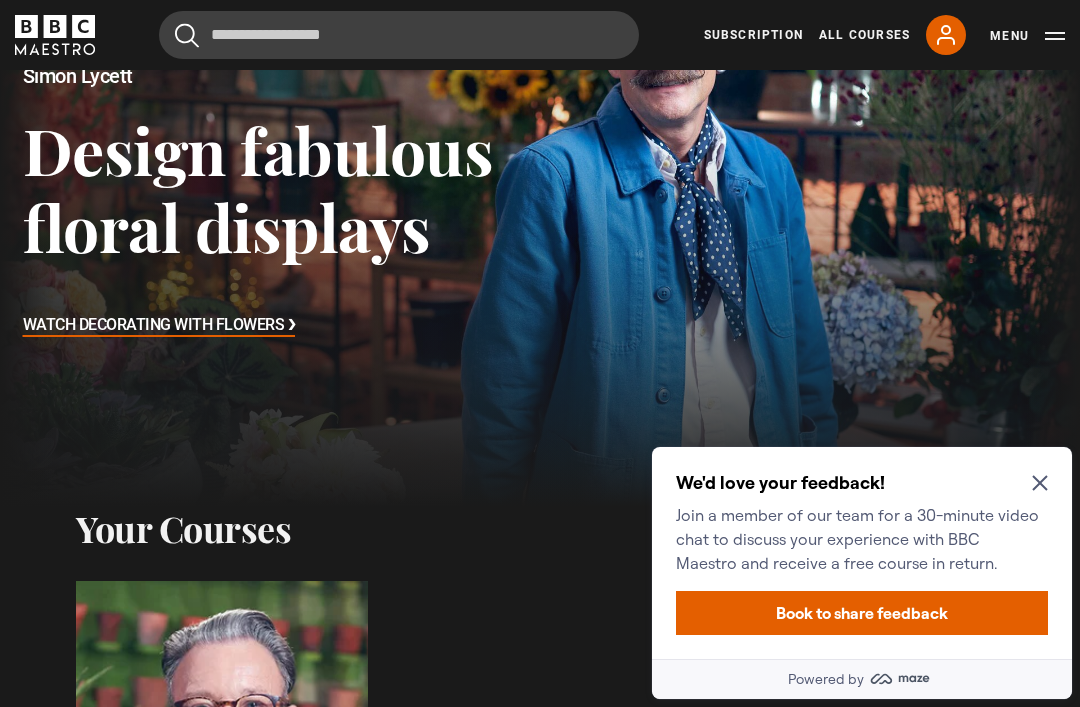 click on "We'd love your feedback! Join a member of our team for a 30-minute video chat to discuss your experience with BBC Maestro and receive a free course in return. Book to share feedback" at bounding box center (862, 553) 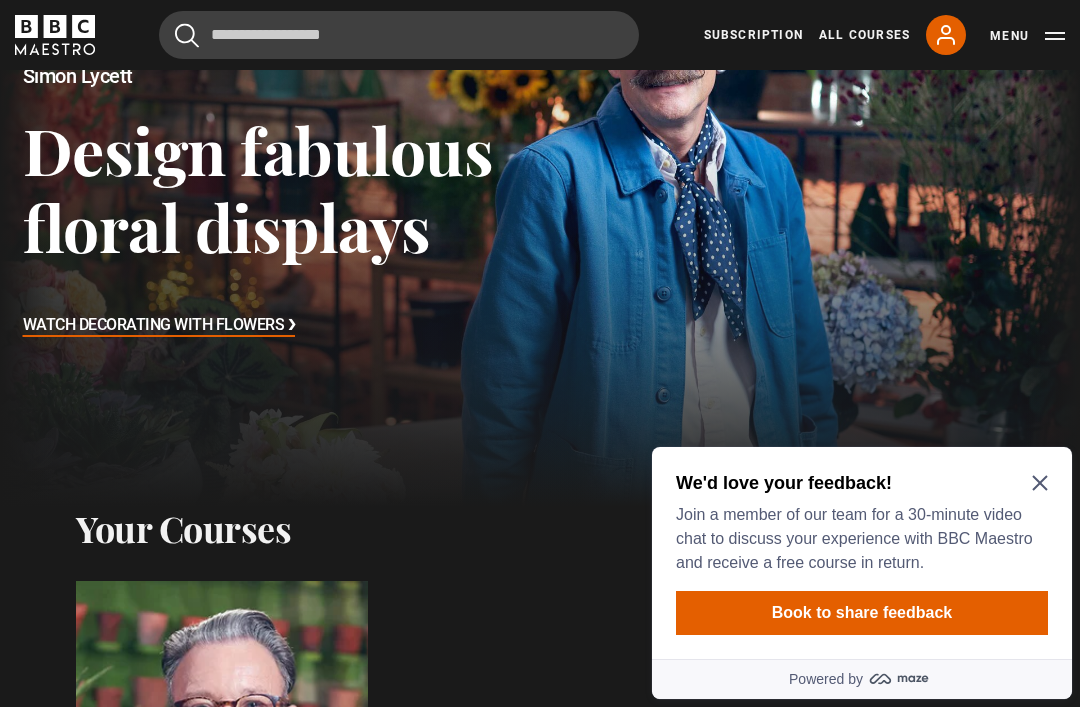 scroll, scrollTop: 0, scrollLeft: 0, axis: both 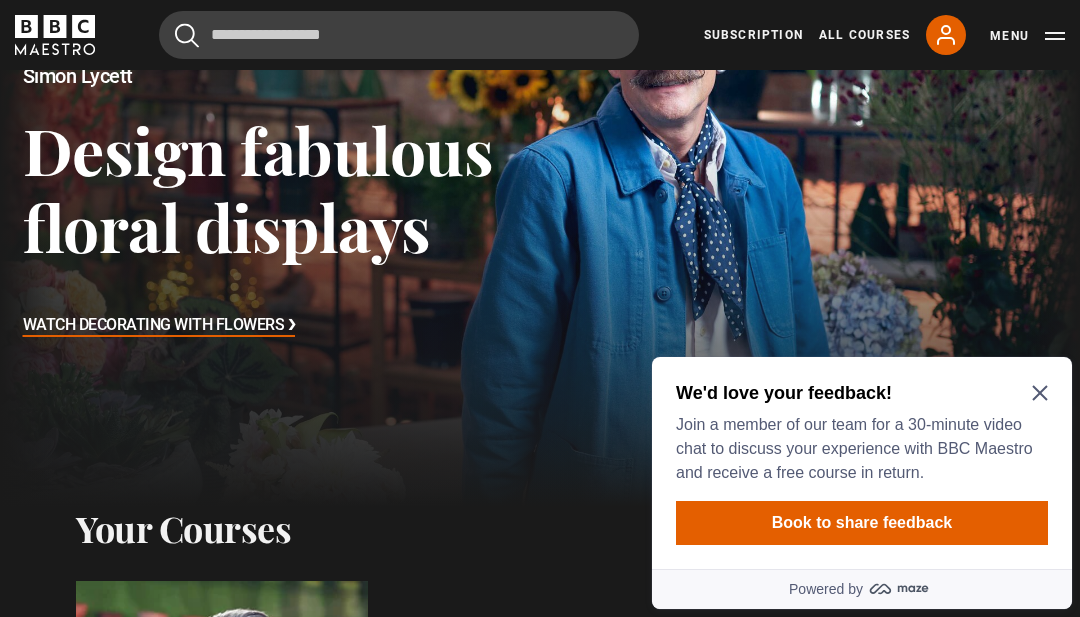click 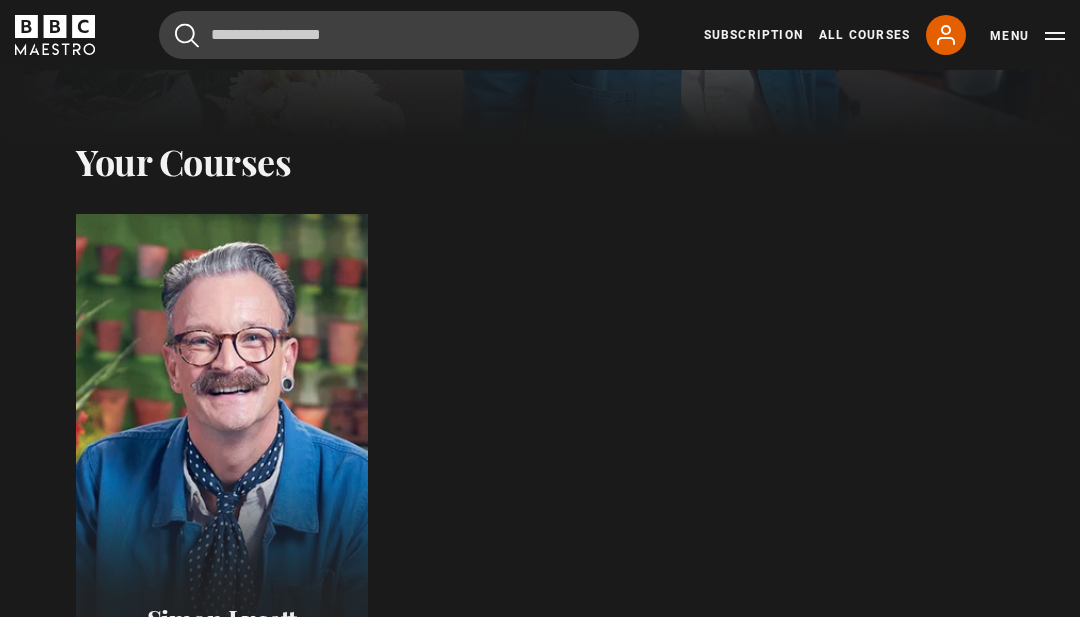 scroll, scrollTop: 538, scrollLeft: 0, axis: vertical 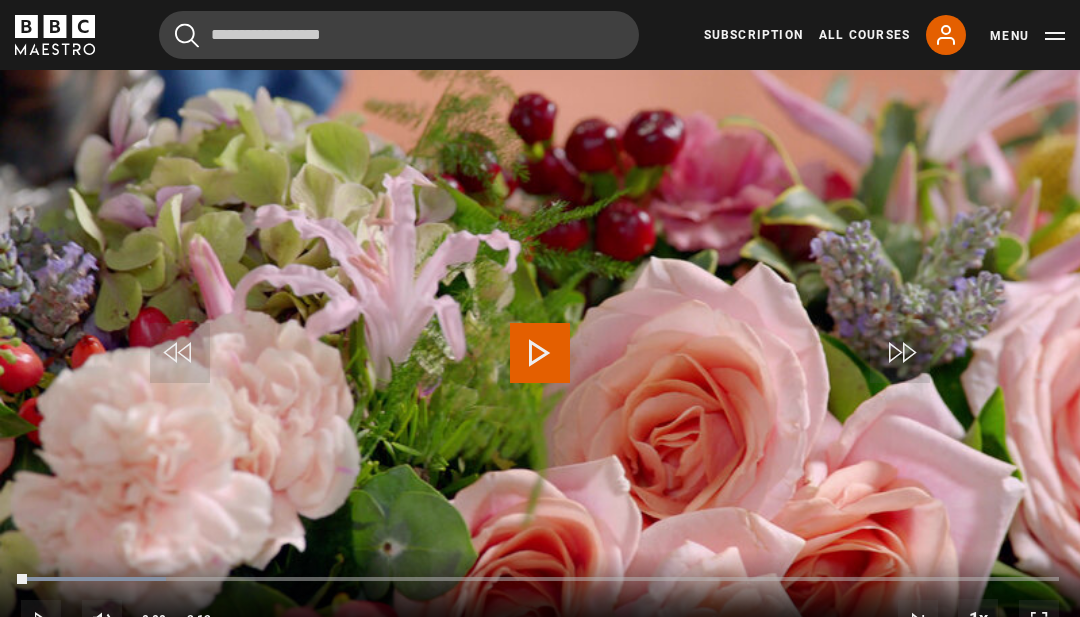 click on "Video Player is loading. Play Video 10s Skip Back 10 seconds Play 10s Skip Forward 10 seconds Loaded :  13.94% Play Mute Current Time  0:00 - Duration  2:12 1x Playback Rate 2x 1.5x 1x , selected 0.5x Captions captions off , selected This is a modal window.
Lesson Completed
Up next
Decorating with Flowers Introduction
Cancel
Rewatch
Rewatch
Play next
Play next" at bounding box center (540, 358) 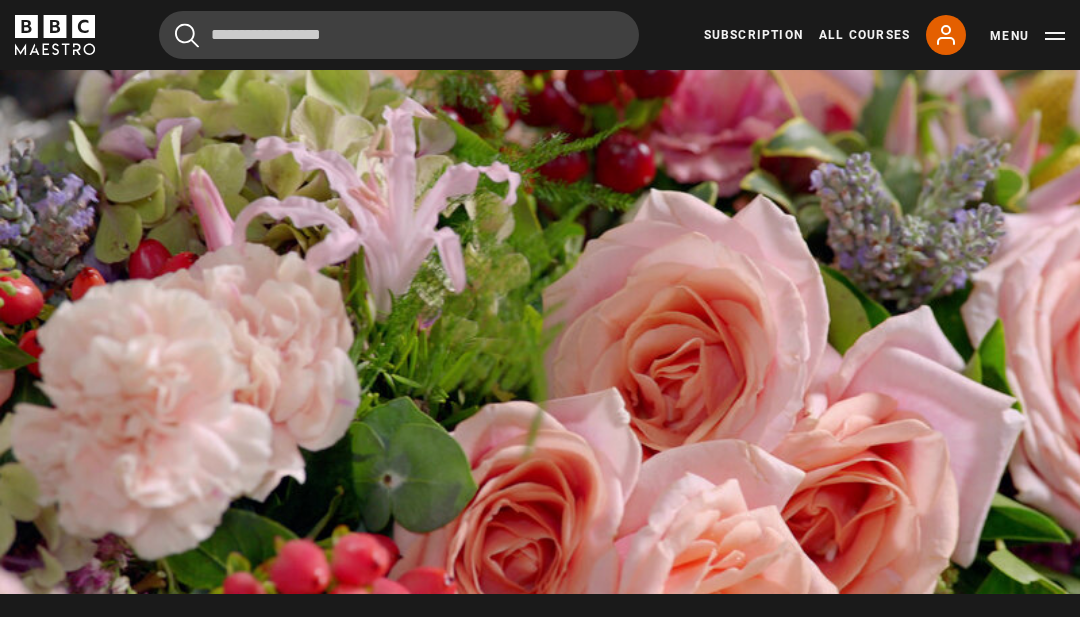 scroll, scrollTop: 884, scrollLeft: 0, axis: vertical 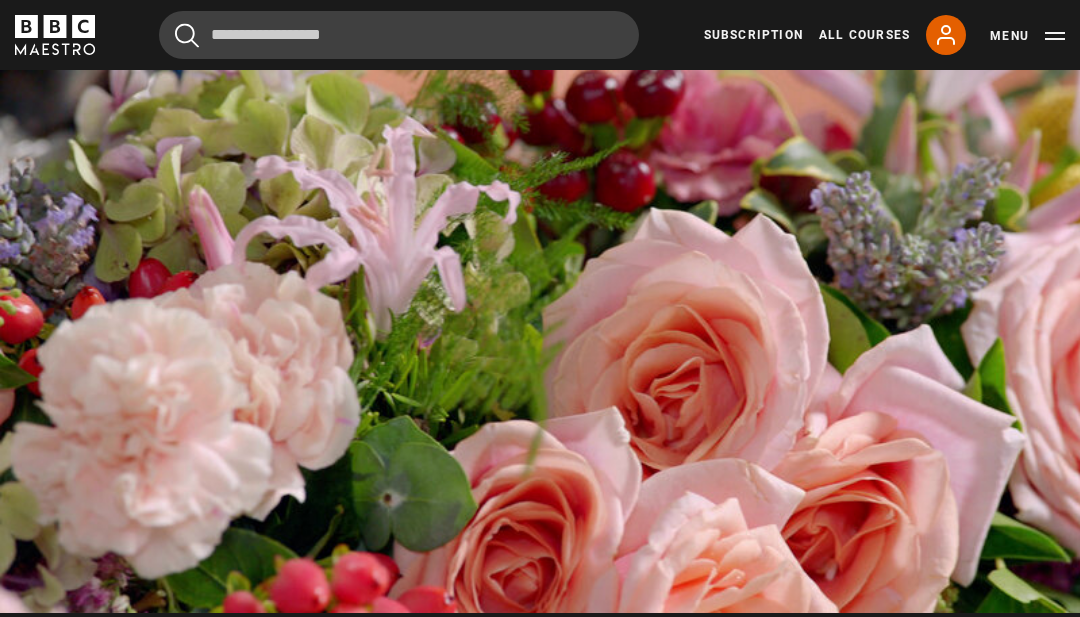 click on "Pause" at bounding box center [540, 304] 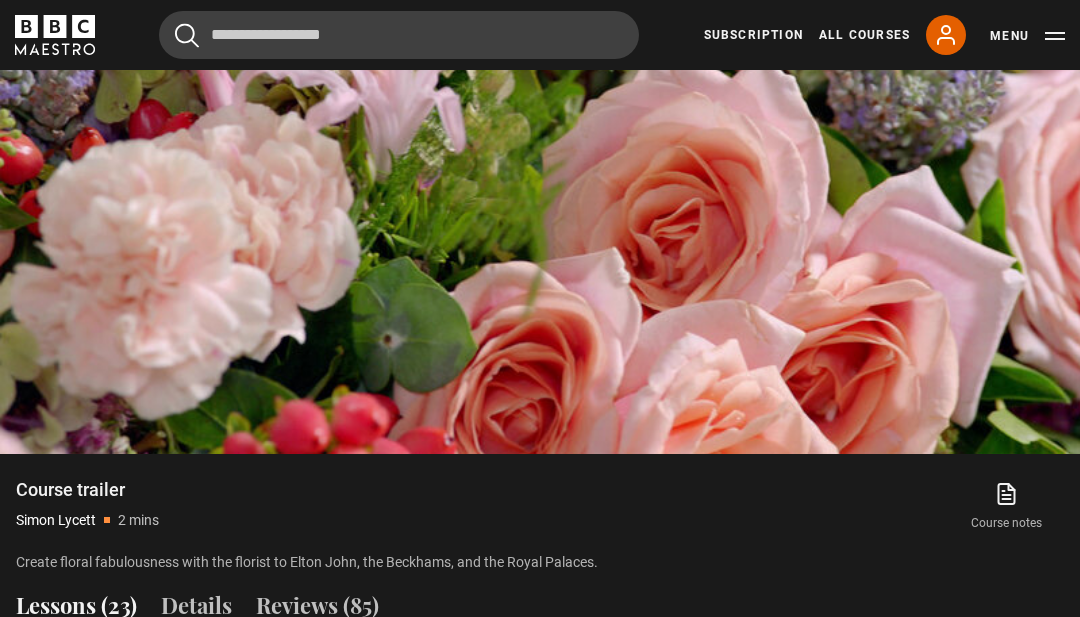 scroll, scrollTop: 1021, scrollLeft: 0, axis: vertical 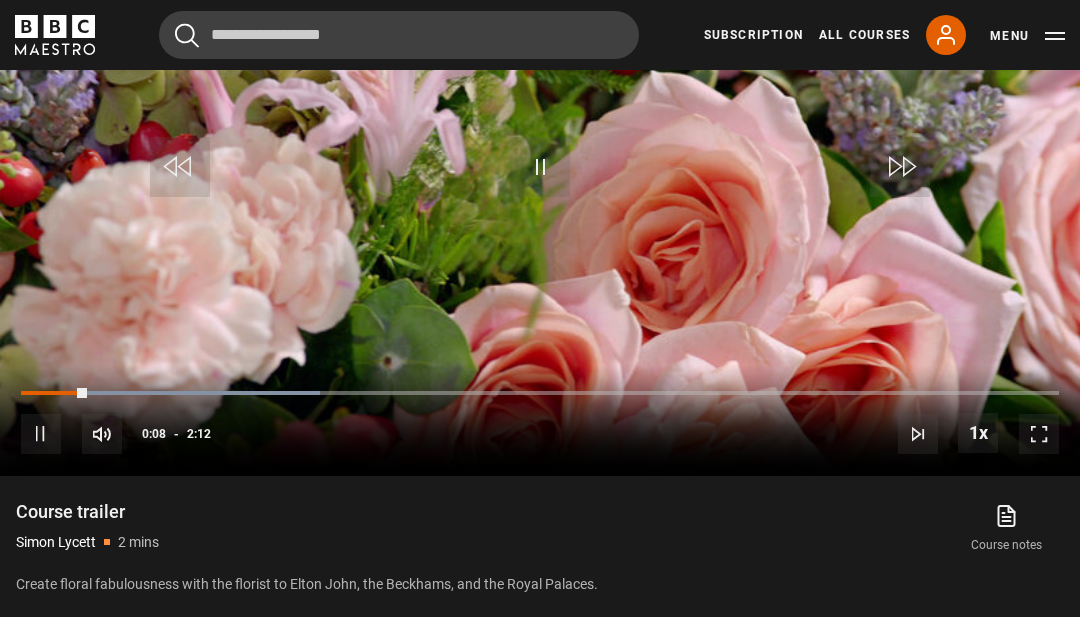 click on "Video Player is loading. Play Video 10s Skip Back 10 seconds Pause 10s Skip Forward 10 seconds Loaded :  28.81% Pause Mute Current Time  0:08 - Duration  2:12 1x Playback Rate 2x 1.5x 1x , selected 0.5x Captions captions off , selected This is a modal window.
Lesson Completed
Up next
Decorating with Flowers Introduction
Cancel
Rewatch
Rewatch
Play next
Play next" at bounding box center [540, 172] 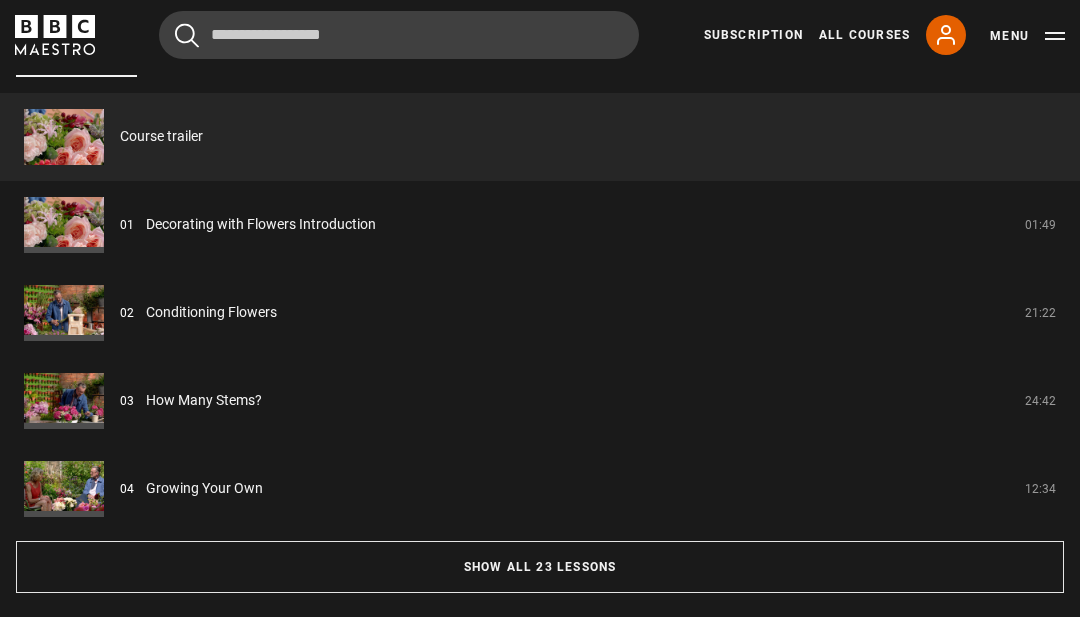 scroll, scrollTop: 1601, scrollLeft: 0, axis: vertical 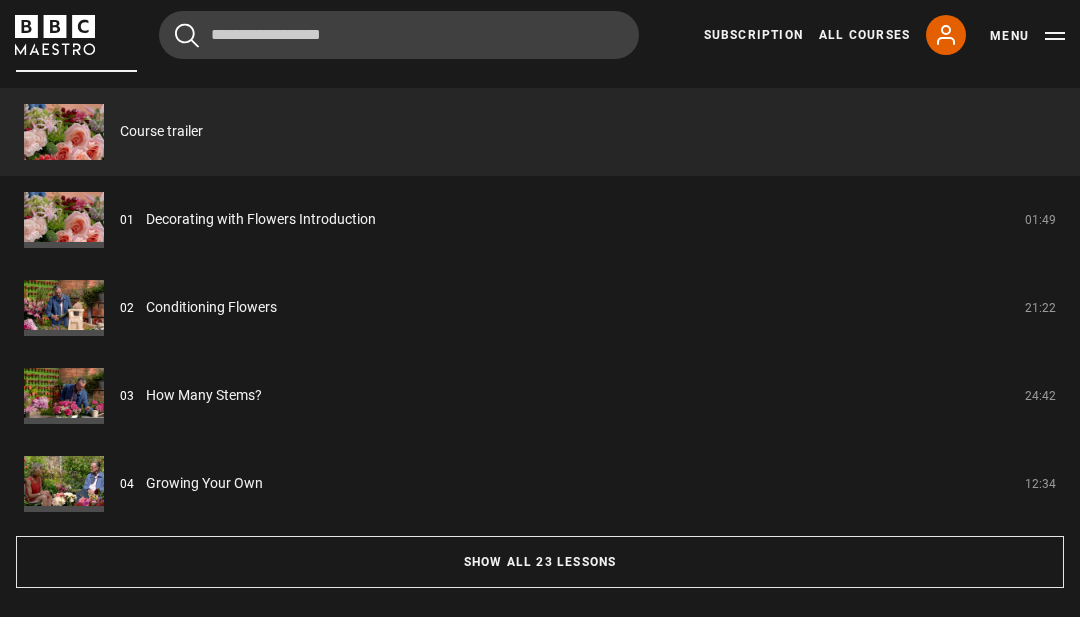 click on "Show all 23 lessons" at bounding box center [540, 563] 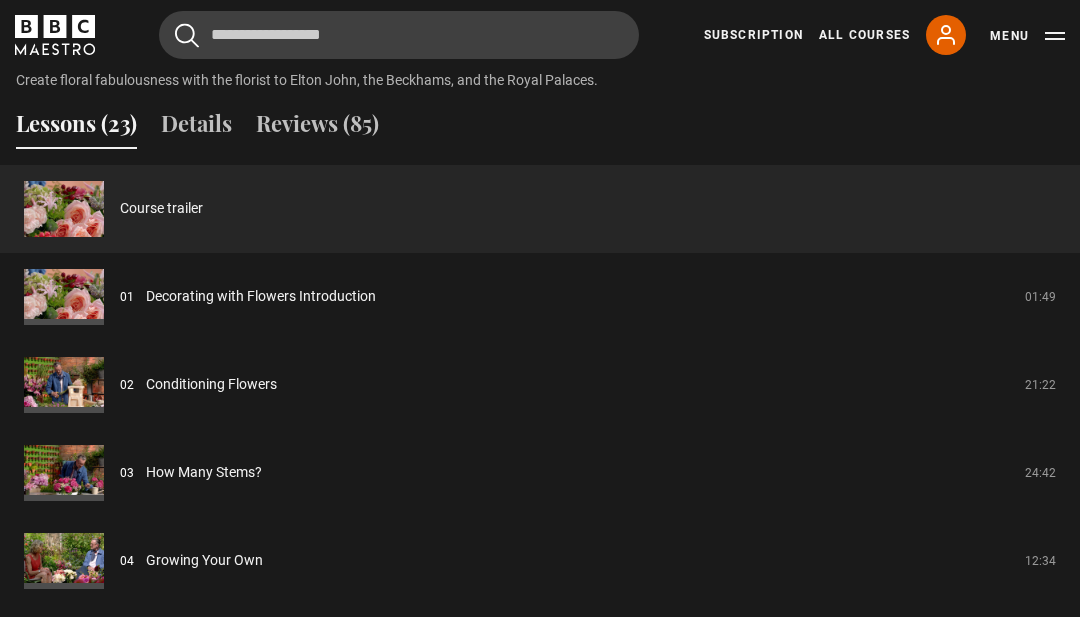 scroll, scrollTop: 1520, scrollLeft: 0, axis: vertical 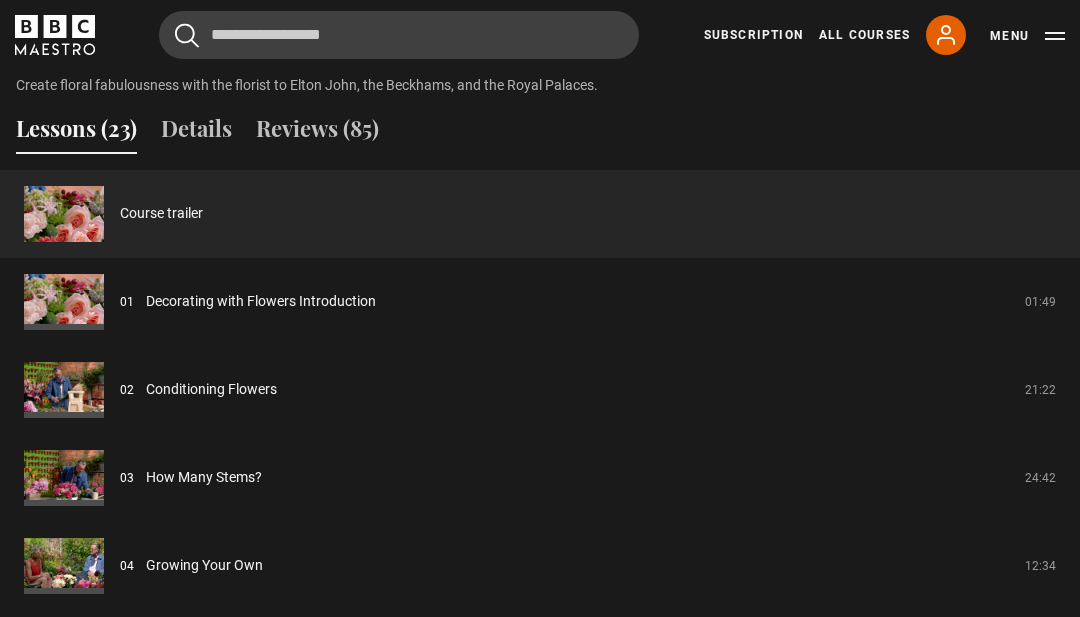 click on "Decorating with Flowers Introduction" at bounding box center (261, 301) 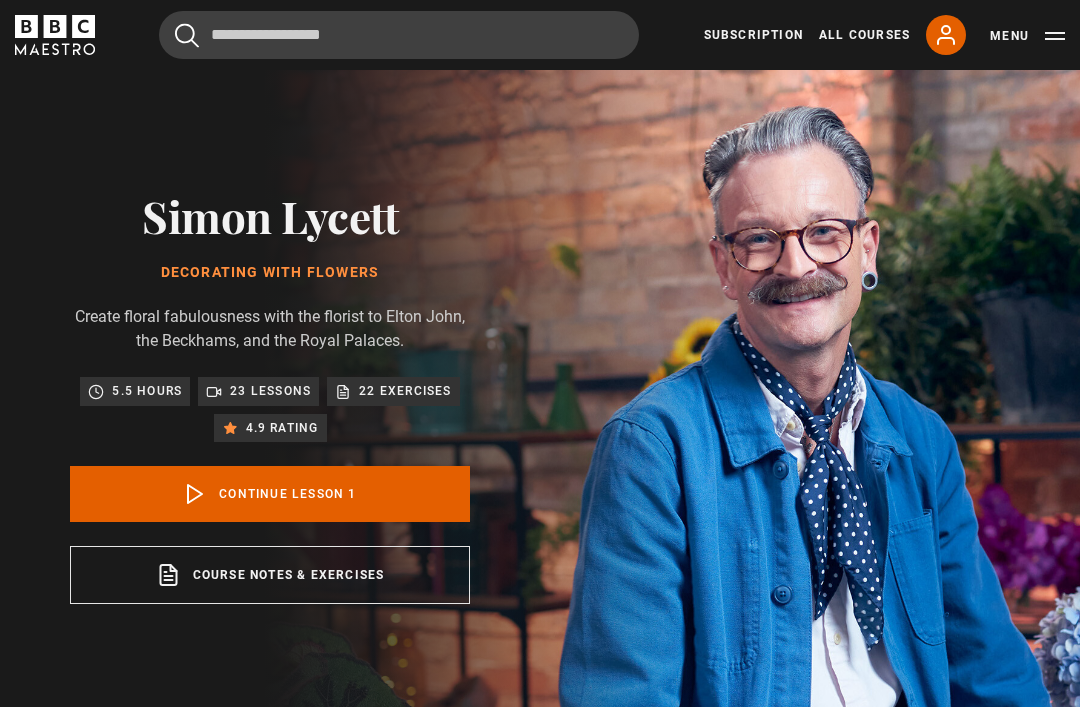 scroll, scrollTop: 781, scrollLeft: 0, axis: vertical 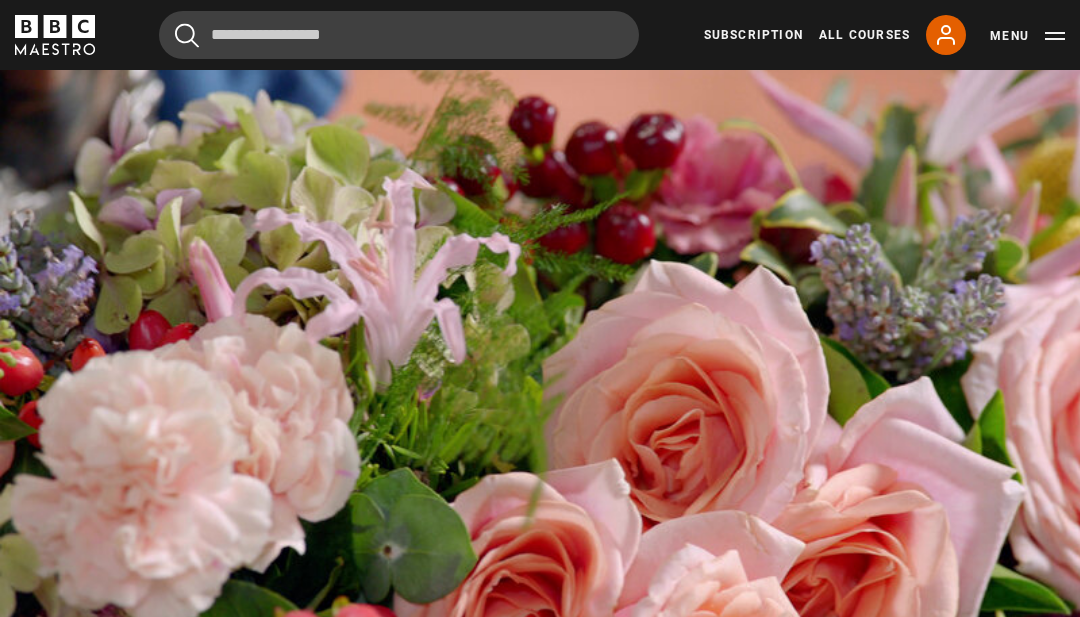 click on "Video Player is loading. Play Lesson Decorating with Flowers Introduction 10s Skip Back 10 seconds Pause 10s Skip Forward 10 seconds Loaded :  57.11% Pause Mute Current Time  0:37 - Duration  1:50
[FIRST] [LAST]
Lesson 1
Decorating with Flowers Introduction
1x Playback Rate 2x 1.5x 1x , selected 0.5x Captions captions off , selected English  Captions This is a modal window.
Lesson Completed
Up next
Conditioning Flowers
Cancel
Do you want to save this lesson?
Save lesson
Rewatch" at bounding box center [540, 361] 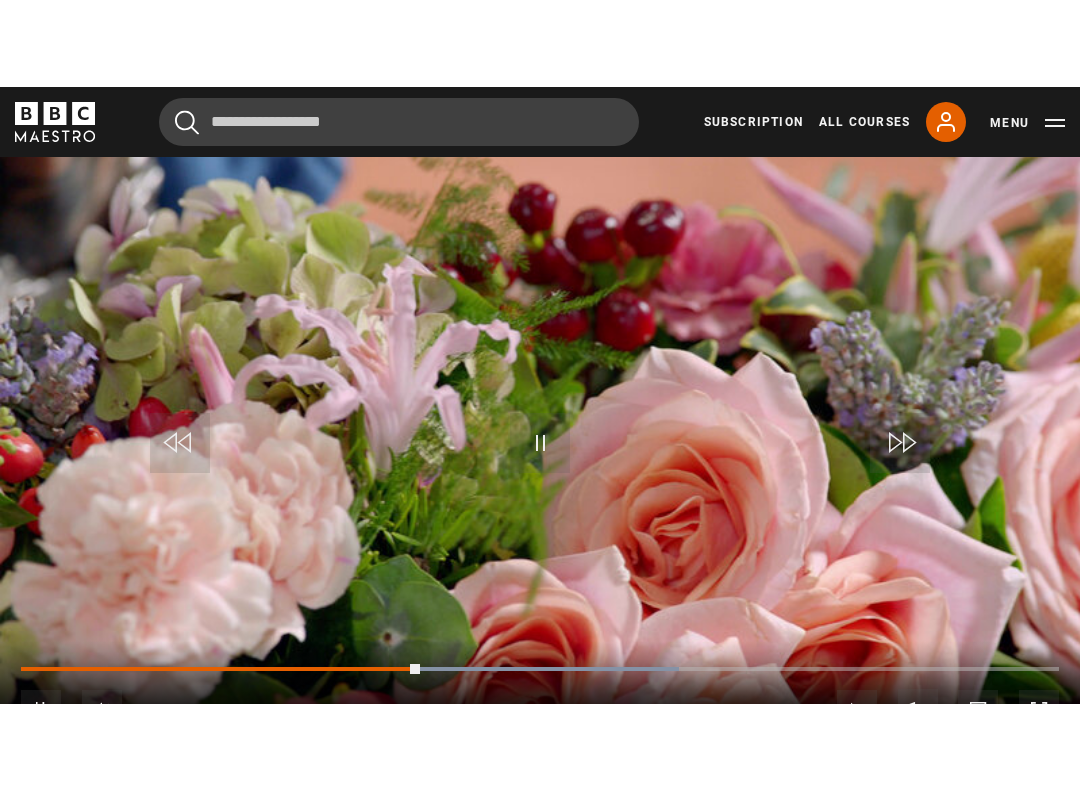 scroll, scrollTop: 20, scrollLeft: 0, axis: vertical 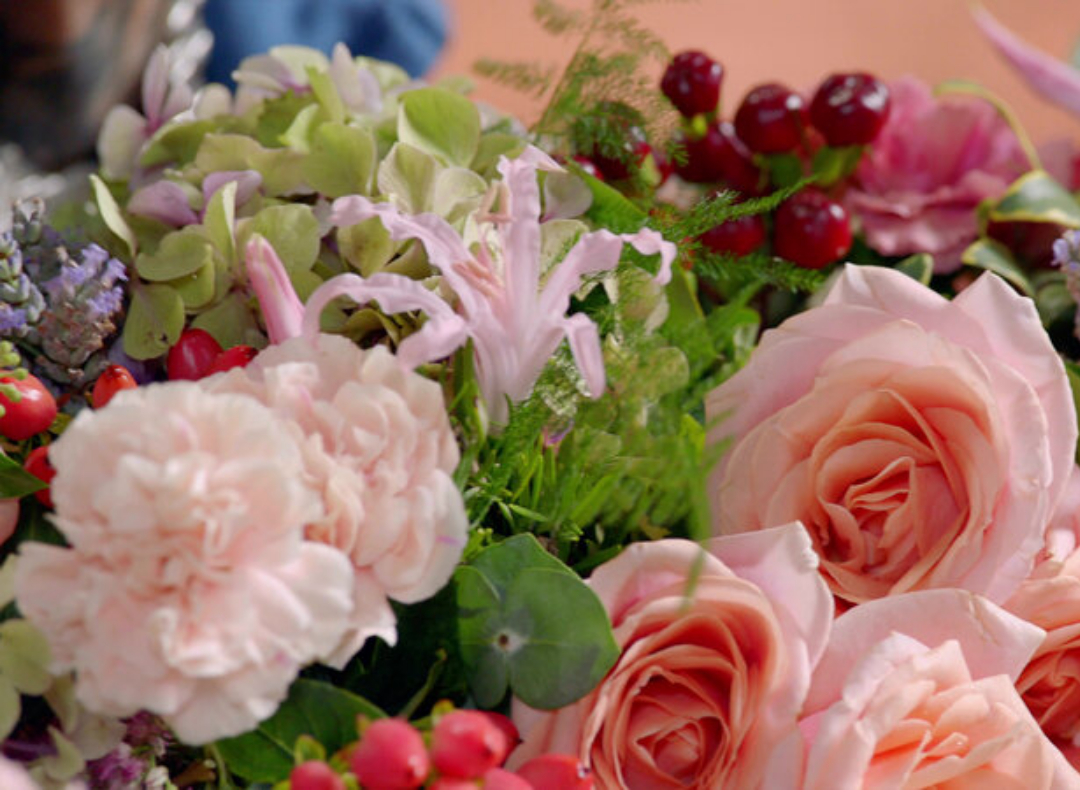 click on "Video Player is loading. Play Lesson Decorating with Flowers Introduction 10s Skip Back 10 seconds Pause 10s Skip Forward 10 seconds Loaded :  72.65% Pause Mute Current Time  0:47 - Duration  1:50
[FIRST] [LAST]
Lesson 1
Decorating with Flowers Introduction
1x Playback Rate 2x 1.5x 1x , selected 0.5x Captions captions off , selected English  Captions This is a modal window.
Lesson Completed
Up next
Conditioning Flowers
Cancel
Do you want to save this lesson?
Save lesson
Rewatch" at bounding box center [540, 395] 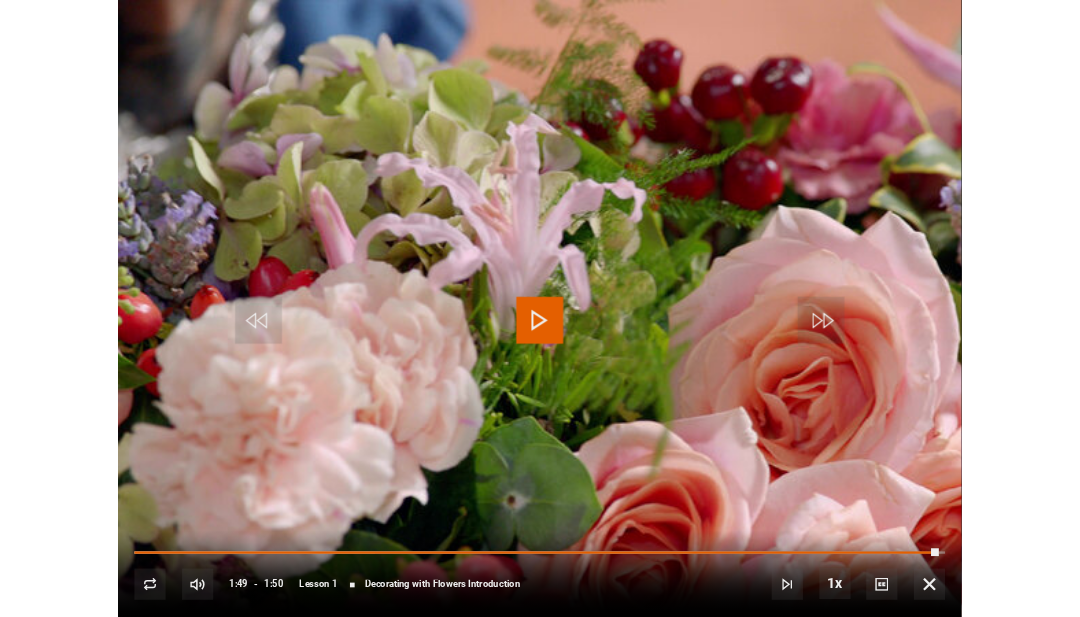 scroll, scrollTop: 897, scrollLeft: 0, axis: vertical 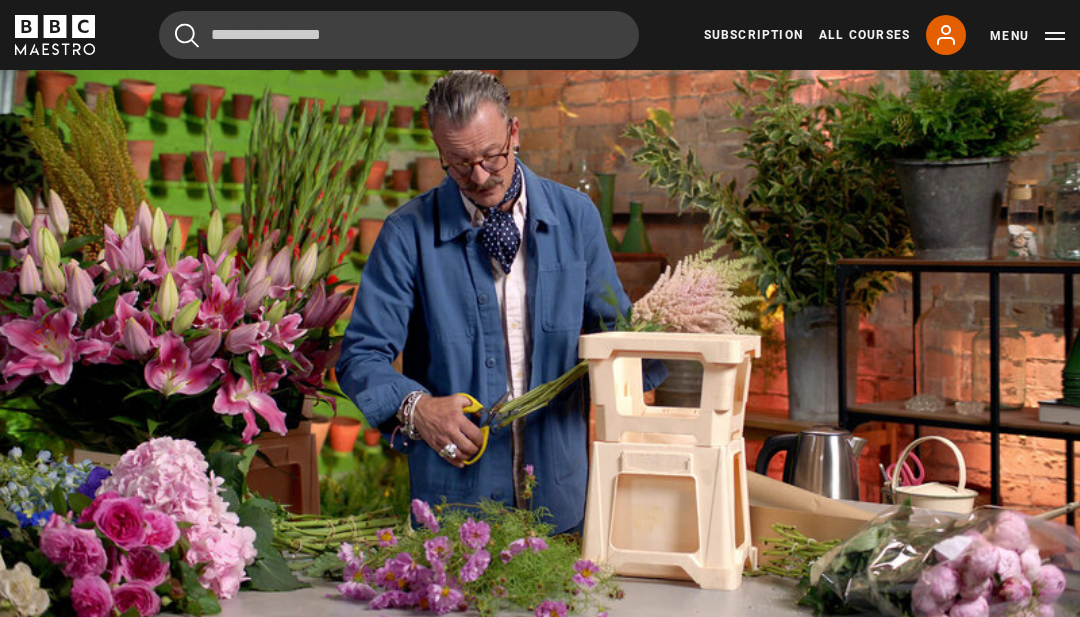 click on "Video Player is loading. Play Lesson Conditioning Flowers  10s Skip Back 10 seconds Pause 10s Skip Forward 10 seconds Loaded :  2.71% Pause Mute Current Time  0:16 - Duration  21:23
[FIRST] [LAST]
Lesson 2
Conditioning Flowers
1x Playback Rate 2x 1.5x 1x , selected 0.5x Captions captions off , selected English  Captions This is a modal window.
Lesson Completed
Up next
How Many Stems?
Cancel
Do you want to save this lesson?
Save lesson" at bounding box center (540, 322) 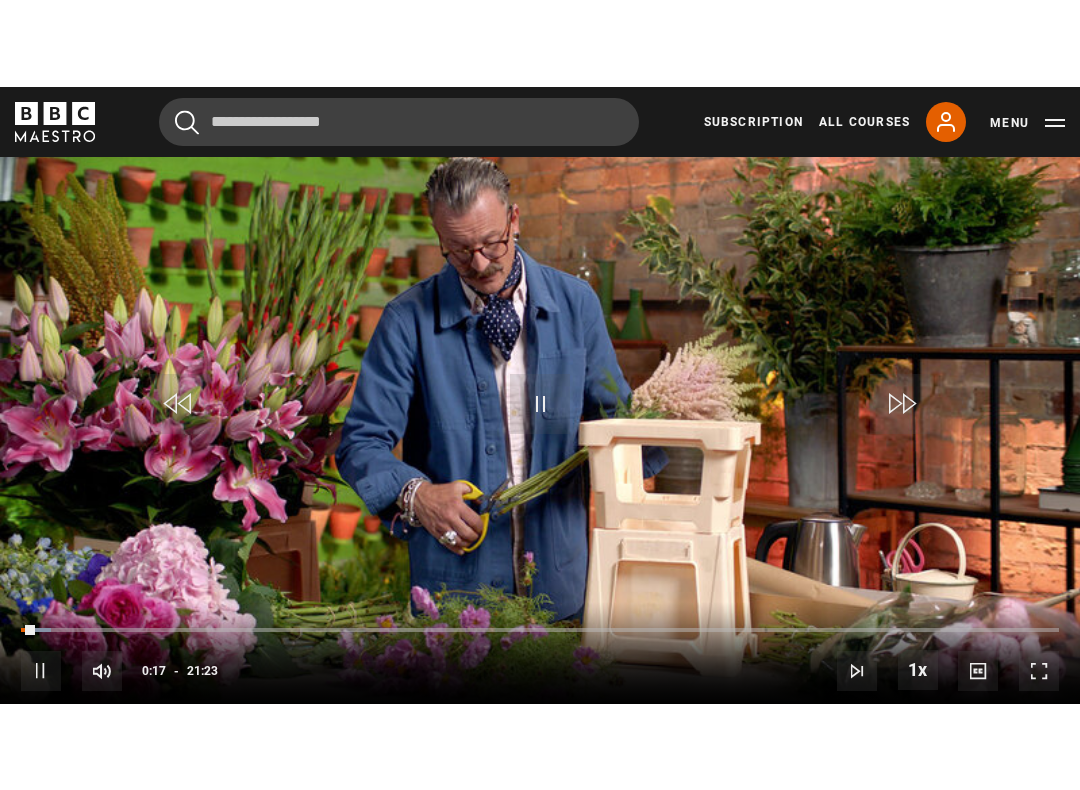 scroll, scrollTop: 20, scrollLeft: 0, axis: vertical 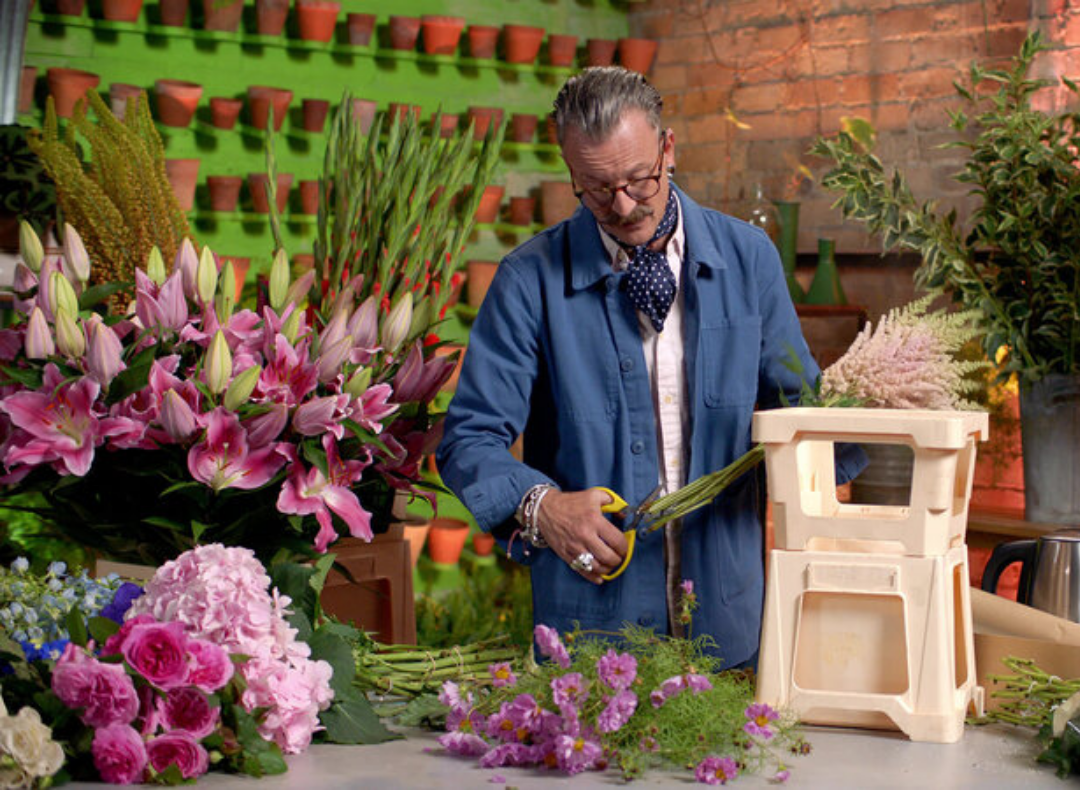 click on "Video Player is loading. Play Lesson Conditioning Flowers  10s Skip Back 10 seconds Pause 10s Skip Forward 10 seconds Loaded :  6.46% Pause Mute Current Time  0:45 - Duration  21:23
[FIRST] [LAST]
Lesson 2
Conditioning Flowers
1x Playback Rate 2x 1.5x 1x , selected 0.5x Captions captions off , selected English  Captions This is a modal window.
Lesson Completed
Up next
How Many Stems?
Cancel
Do you want to save this lesson?
Save lesson" at bounding box center [540, 395] 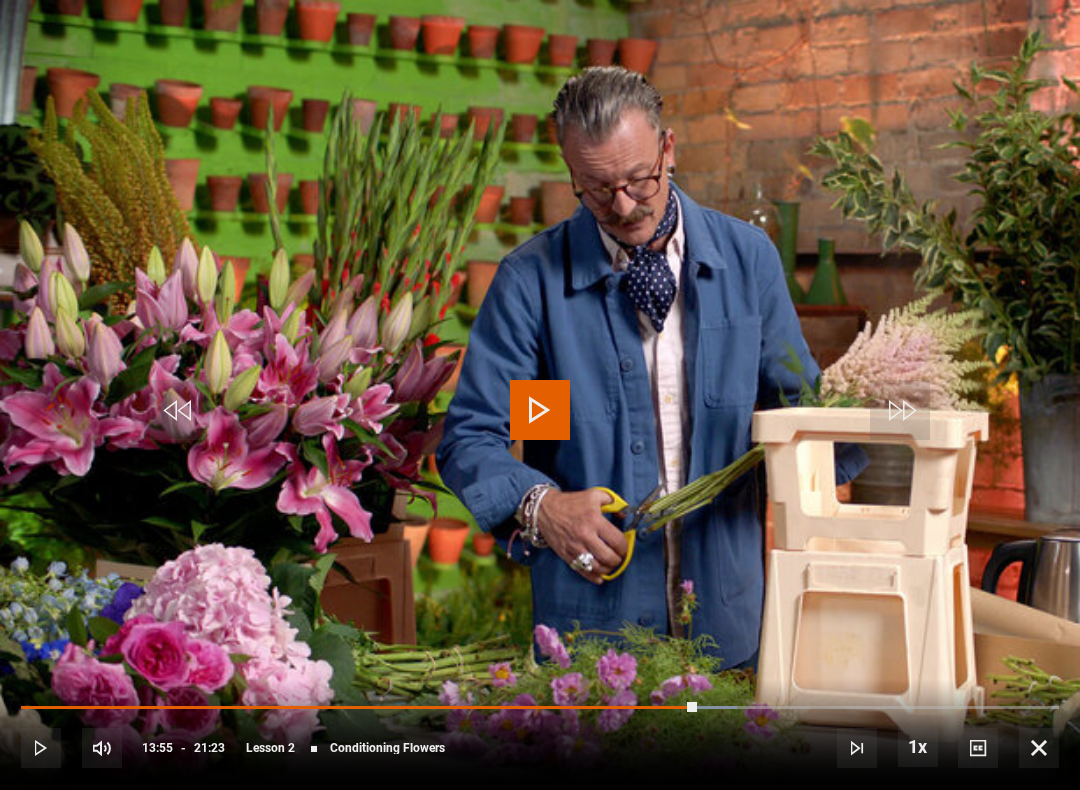 click on "Video Player is loading. Play Lesson Conditioning Flowers  10s Skip Back 10 seconds Play 10s Skip Forward 10 seconds Loaded :  68.95% Play Mute Current Time  13:55 - Duration  21:23
Simon Lycett
Lesson 2
Conditioning Flowers
1x Playback Rate 2x 1.5x 1x , selected 0.5x Captions captions off , selected English  Captions This is a modal window.
Lesson Completed
Up next
How Many Stems?
Cancel
Do you want to save this lesson?
Save lesson" at bounding box center (540, 395) 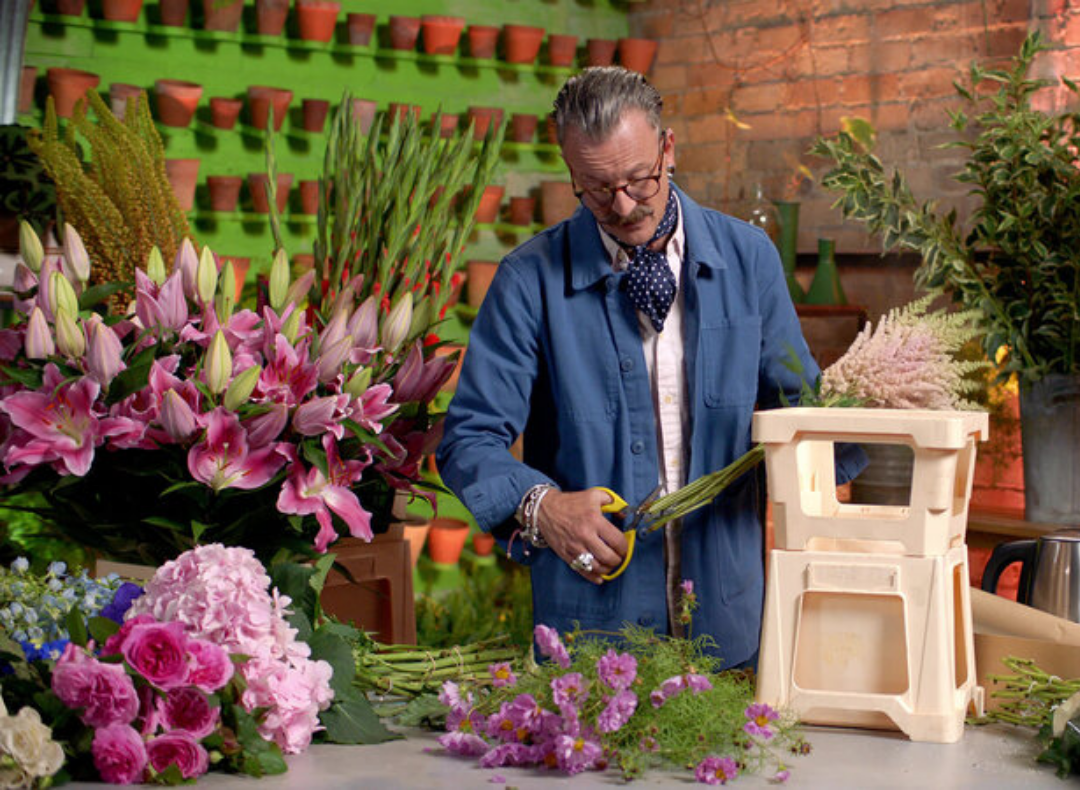 click on "Video Player is loading. Play Lesson Conditioning Flowers  10s Skip Back 10 seconds Pause 10s Skip Forward 10 seconds Loaded :  91.36% Pause Mute Current Time  18:45 - Duration  21:23
Simon Lycett
Lesson 2
Conditioning Flowers
1x Playback Rate 2x 1.5x 1x , selected 0.5x Captions captions off , selected English  Captions This is a modal window.
Lesson Completed
Up next
How Many Stems?
Cancel
Do you want to save this lesson?
Save lesson" at bounding box center [540, 395] 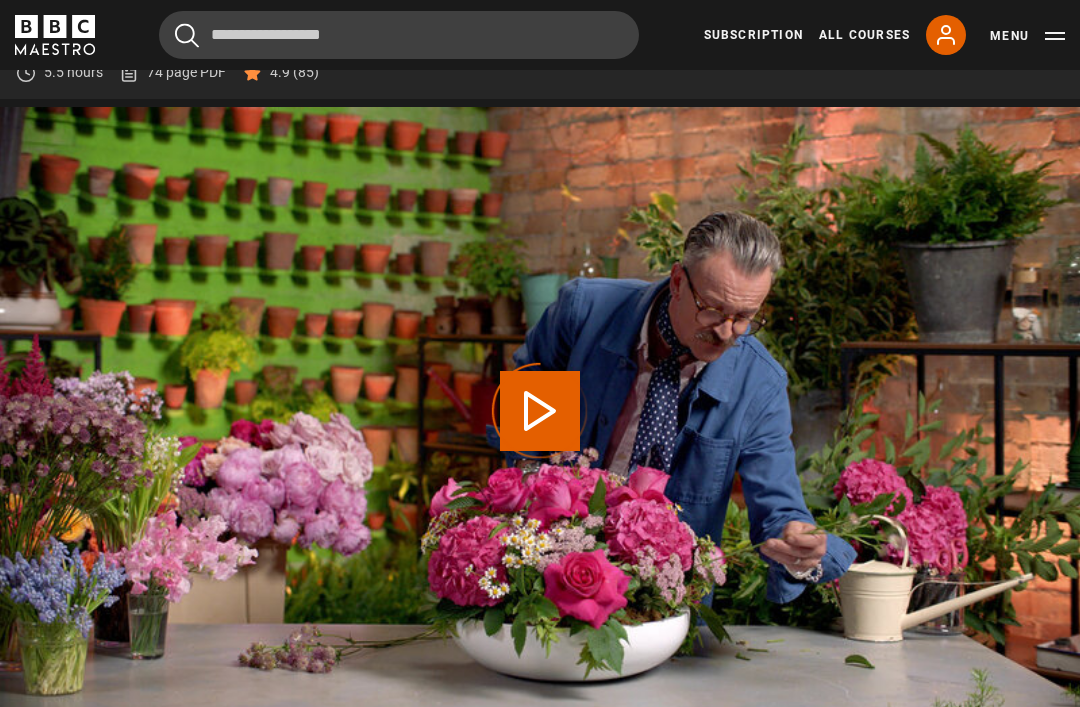 scroll, scrollTop: 782, scrollLeft: 0, axis: vertical 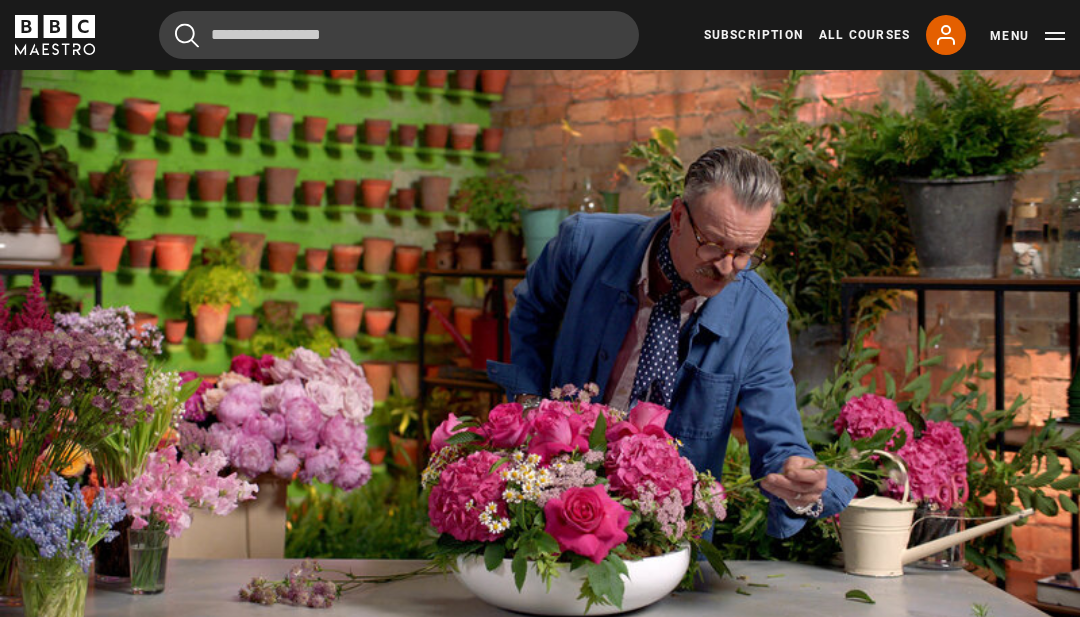 click on "Video Player is loading. Play Lesson How Many Stems?  10s Skip Back 10 seconds Pause 10s Skip Forward 10 seconds Loaded :  63.36% Pause Mute Current Time  14:50 - Duration  24:43
Simon Lycett
Lesson 3
How Many Stems?
1x Playback Rate 2x 1.5x 1x , selected 0.5x Captions captions off , selected English  Captions This is a modal window.
Lesson Completed
Up next
Growing Your Own
Cancel
Do you want to save this lesson?
Save lesson
Rewatch" at bounding box center [540, 346] 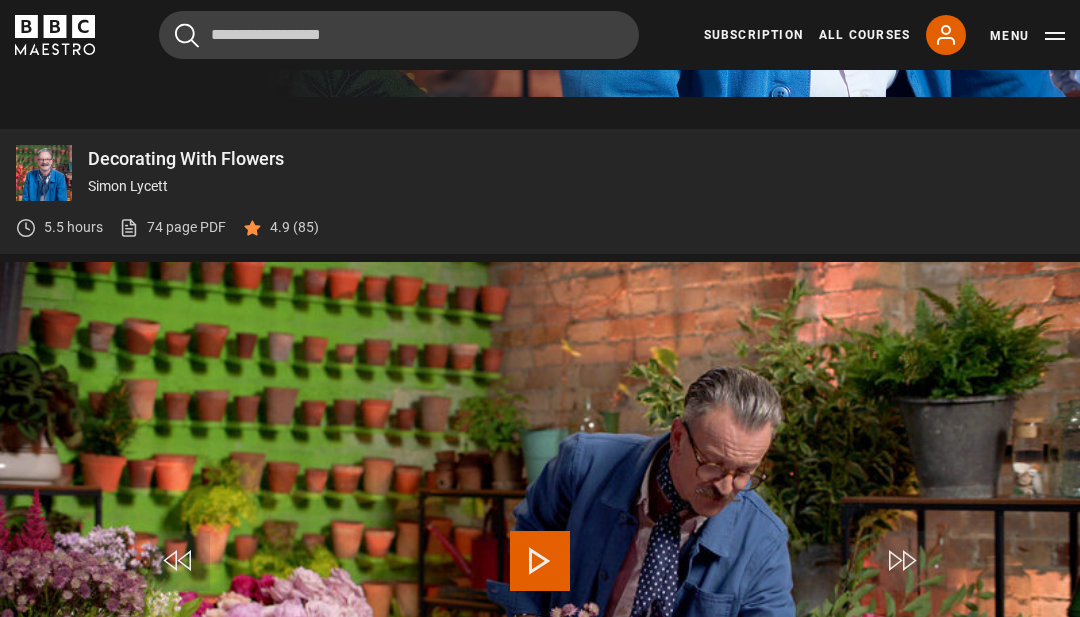 scroll, scrollTop: 627, scrollLeft: 0, axis: vertical 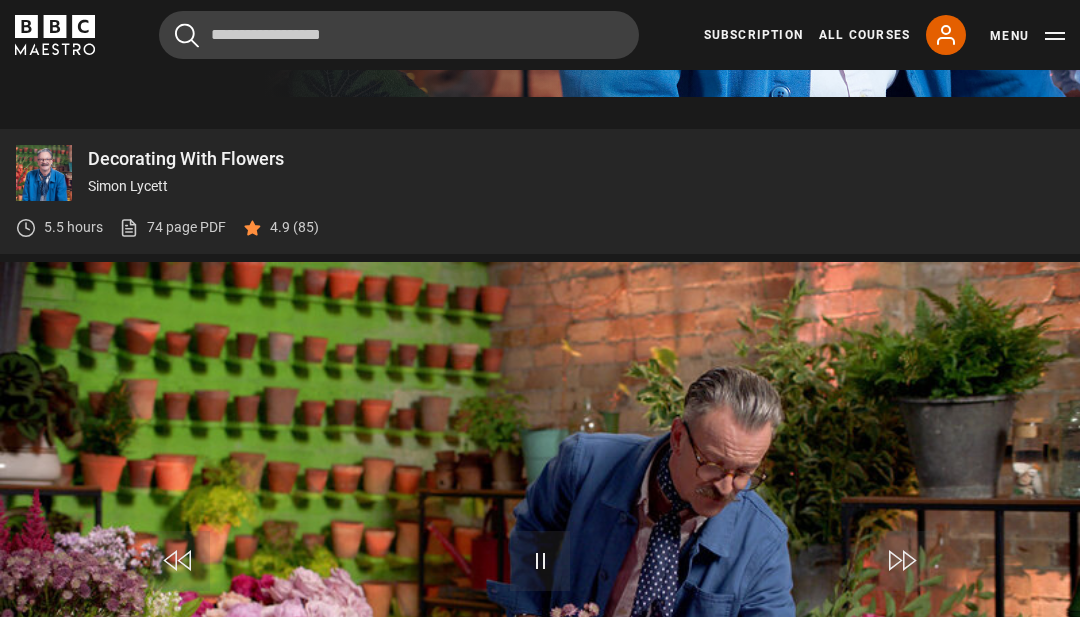 click on "Video Player is loading. Play Lesson How Many Stems?  10s Skip Back 10 seconds Pause 10s Skip Forward 10 seconds Loaded :  63.50% Pause Mute Current Time  14:51 - Duration  24:43
Simon Lycett
Lesson 3
How Many Stems?
1x Playback Rate 2x 1.5x 1x , selected 0.5x Captions captions off , selected English  Captions This is a modal window.
Lesson Completed
Up next
Growing Your Own
Cancel
Do you want to save this lesson?
Save lesson
Rewatch" at bounding box center (540, 566) 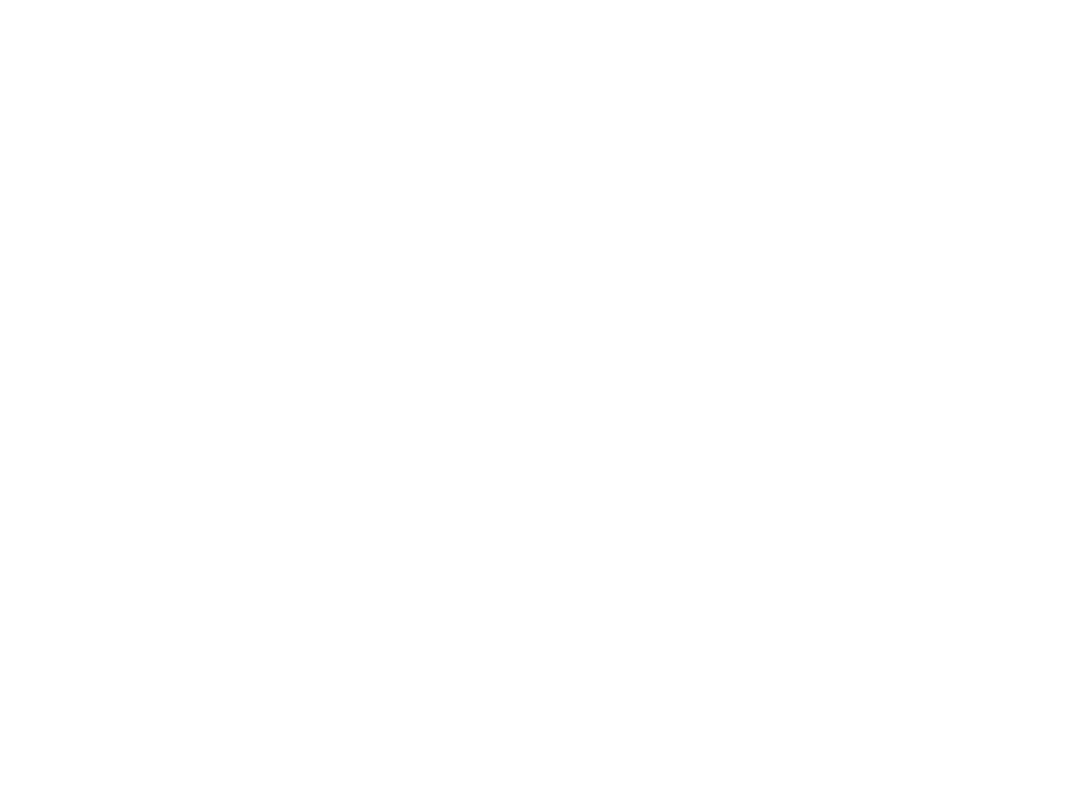 scroll, scrollTop: 20, scrollLeft: 0, axis: vertical 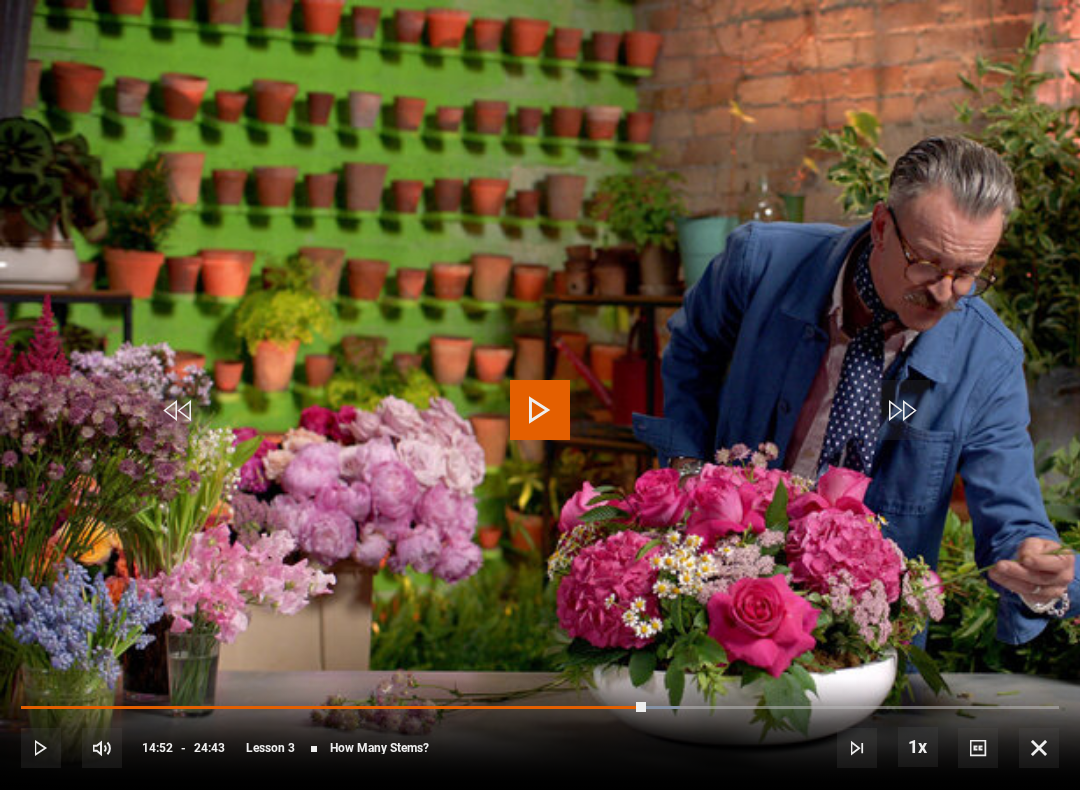 click at bounding box center (540, 410) 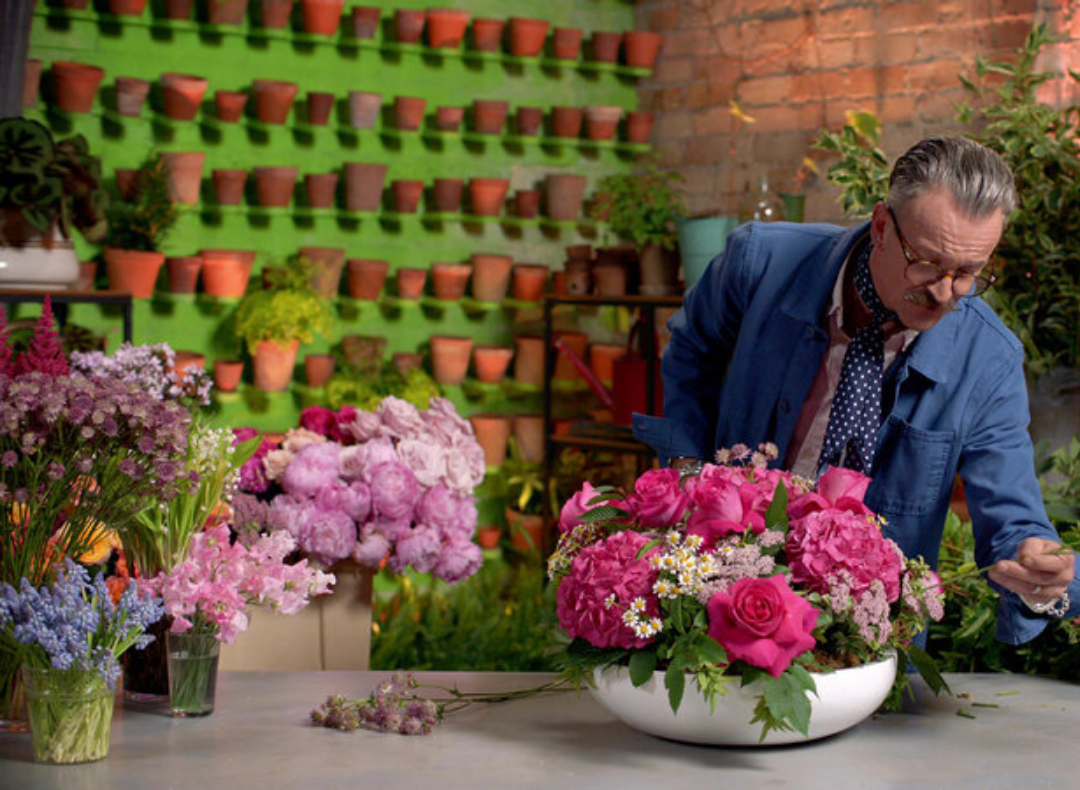 click on "Video Player is loading. Play Lesson How Many Stems?  10s Skip Back 10 seconds Pause 10s Skip Forward 10 seconds Loaded :  74.15% Pause Mute Current Time  17:32 - Duration  24:43
Simon Lycett
Lesson 3
How Many Stems?
1x Playback Rate 2x 1.5x 1x , selected 0.5x Captions captions off , selected English  Captions This is a modal window.
Lesson Completed
Up next
Growing Your Own
Cancel
Do you want to save this lesson?
Save lesson
Rewatch" at bounding box center [540, 395] 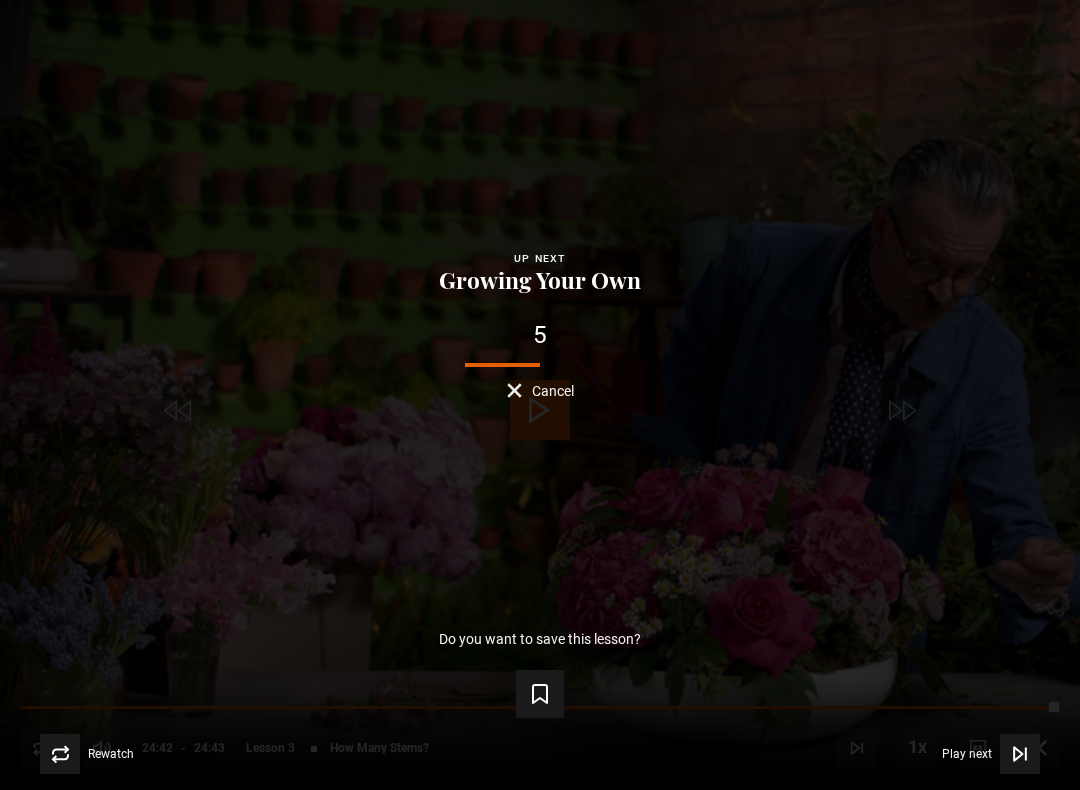 click on "Lesson Completed
Up next
Growing Your Own
5
Cancel
Do you want to save this lesson?
Save lesson
Rewatch
Rewatch
Play next
Play next" at bounding box center (540, 395) 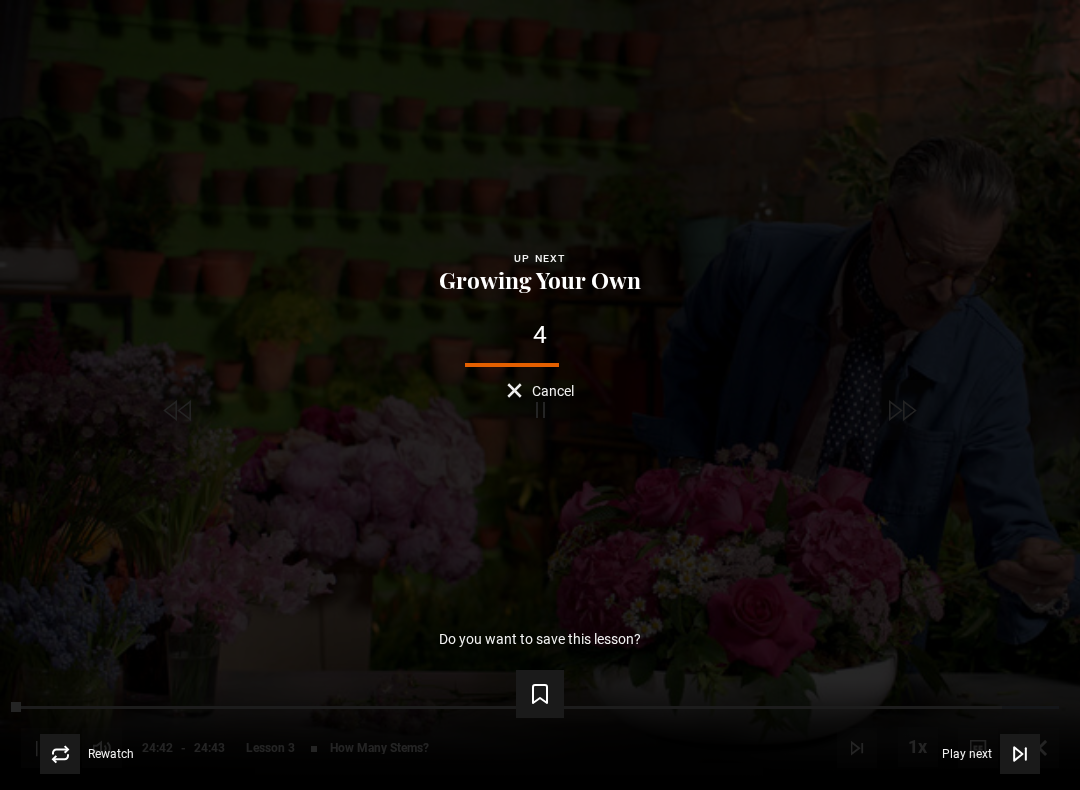 click on "Lesson Completed
Up next
Growing Your Own
4
Cancel
Do you want to save this lesson?
Save lesson
Rewatch
Rewatch
Play next
Play next" at bounding box center [540, 395] 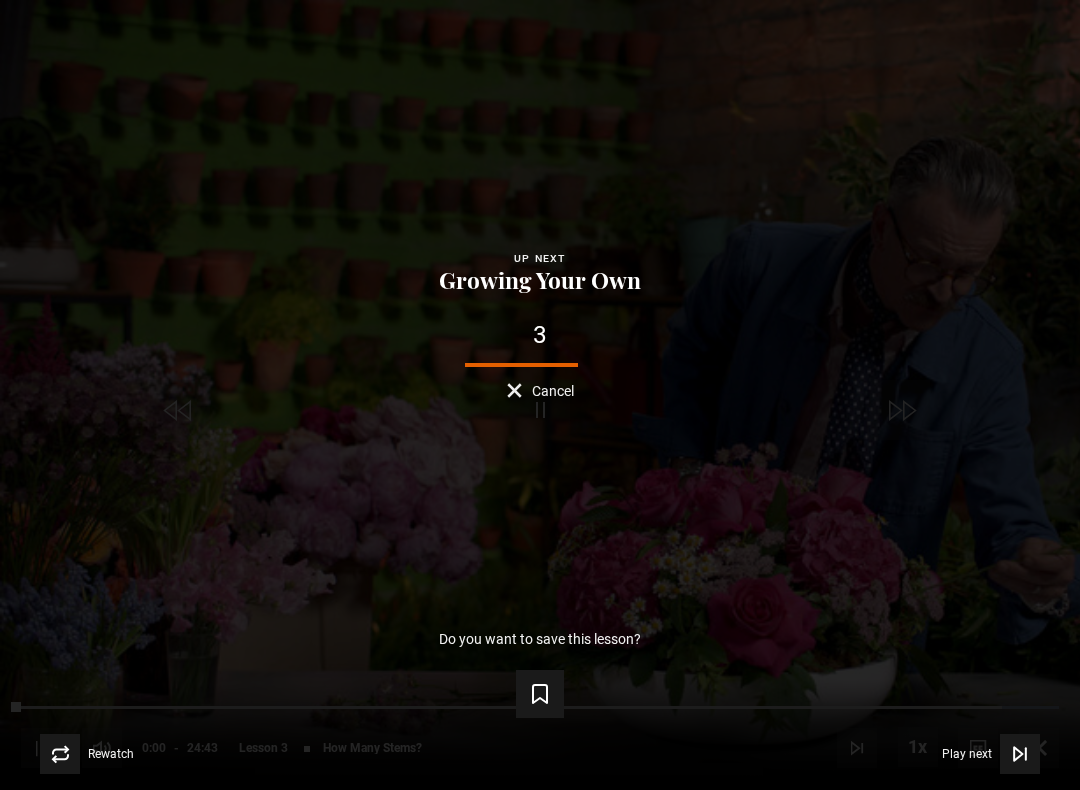 click on "Lesson Completed
Up next
Growing Your Own
3
Cancel
Do you want to save this lesson?
Save lesson
Rewatch
Rewatch
Play next
Play next" at bounding box center [540, 395] 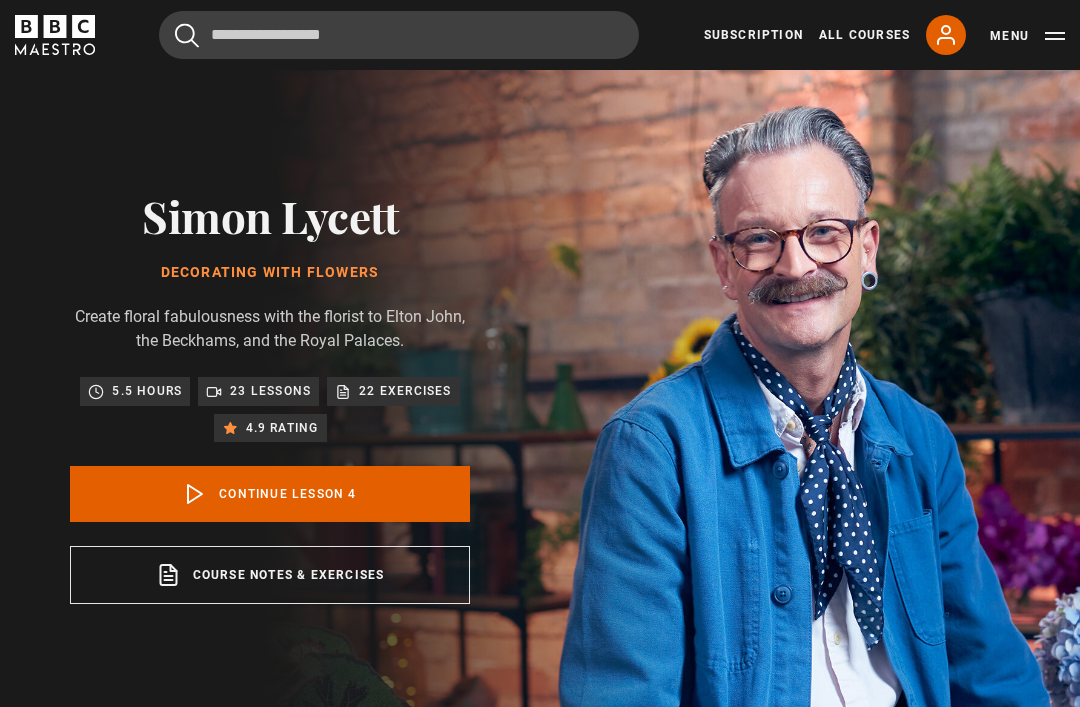 scroll, scrollTop: 430, scrollLeft: 0, axis: vertical 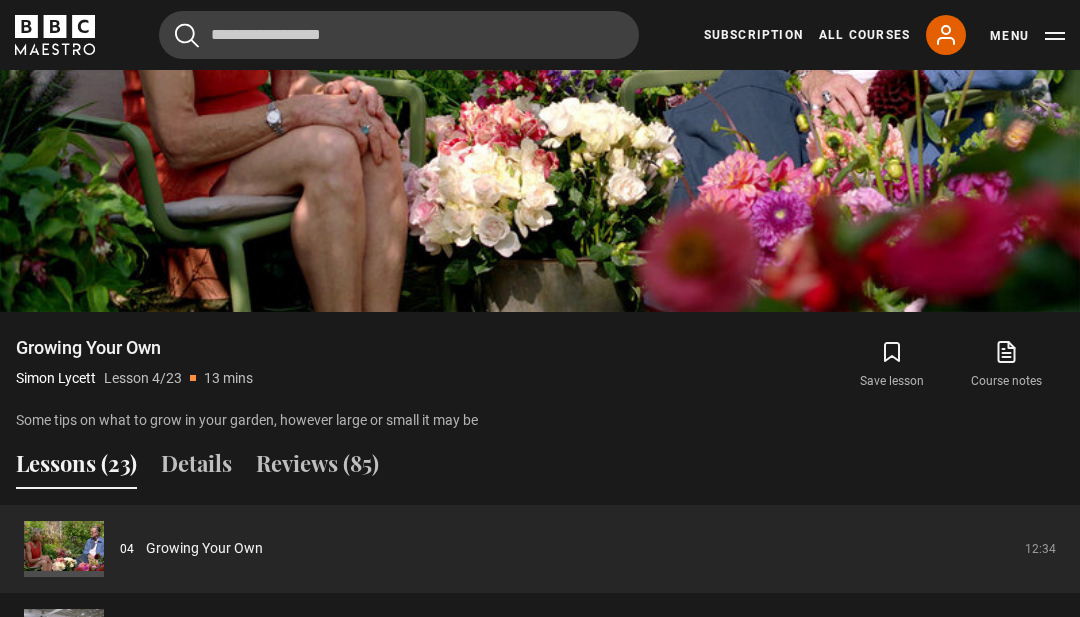 click on "Growing Your Own" at bounding box center (204, 548) 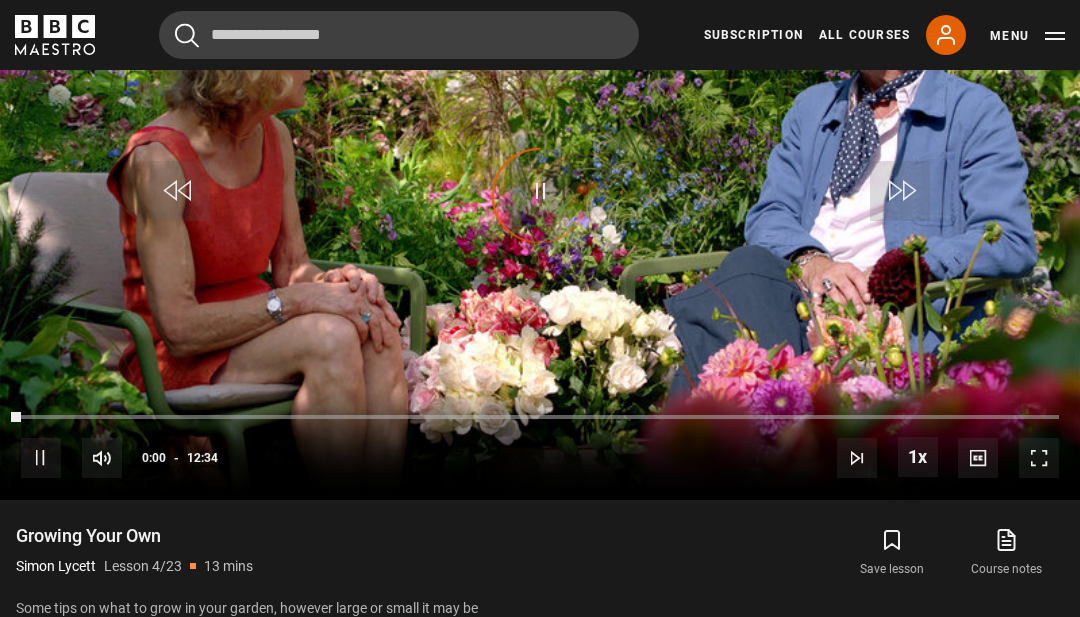 scroll, scrollTop: 962, scrollLeft: 0, axis: vertical 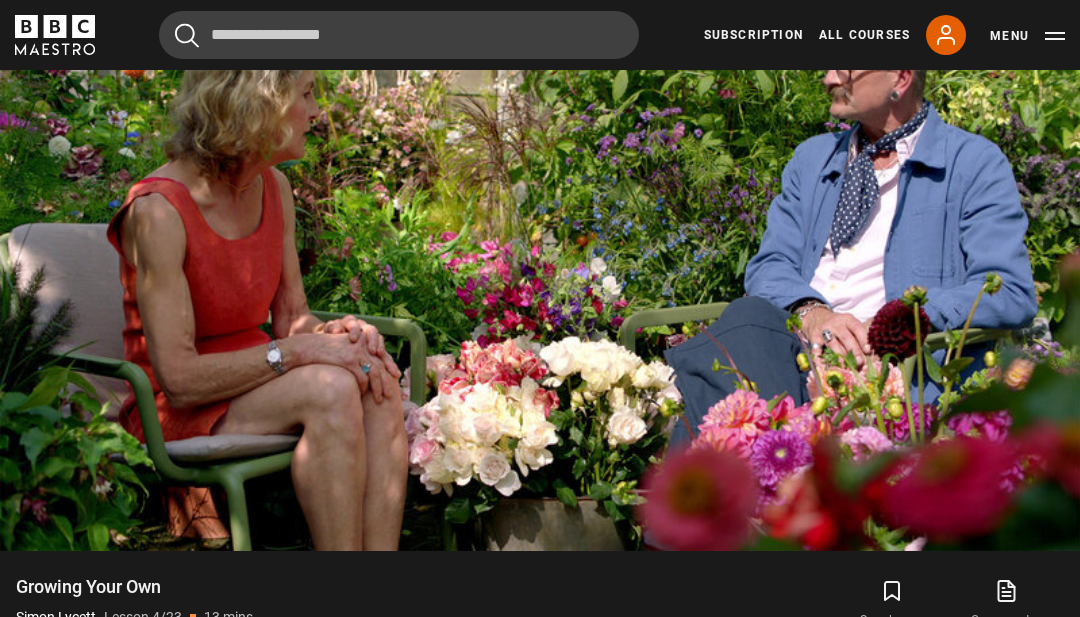click on "Video Player is loading. Play Lesson Growing Your Own 10s Skip Back 10 seconds Pause 10s Skip Forward 10 seconds Loaded :  57.07% Pause Mute Current Time  6:22 - Duration  12:34
Simon Lycett
Lesson 4
Growing Your Own
1x Playback Rate 2x 1.5x 1x , selected 0.5x Captions captions off , selected English  Captions This is a modal window.
Lesson Completed
Up next
Buying Blooms
Cancel
Do you want to save this lesson?
Save lesson" at bounding box center [540, 247] 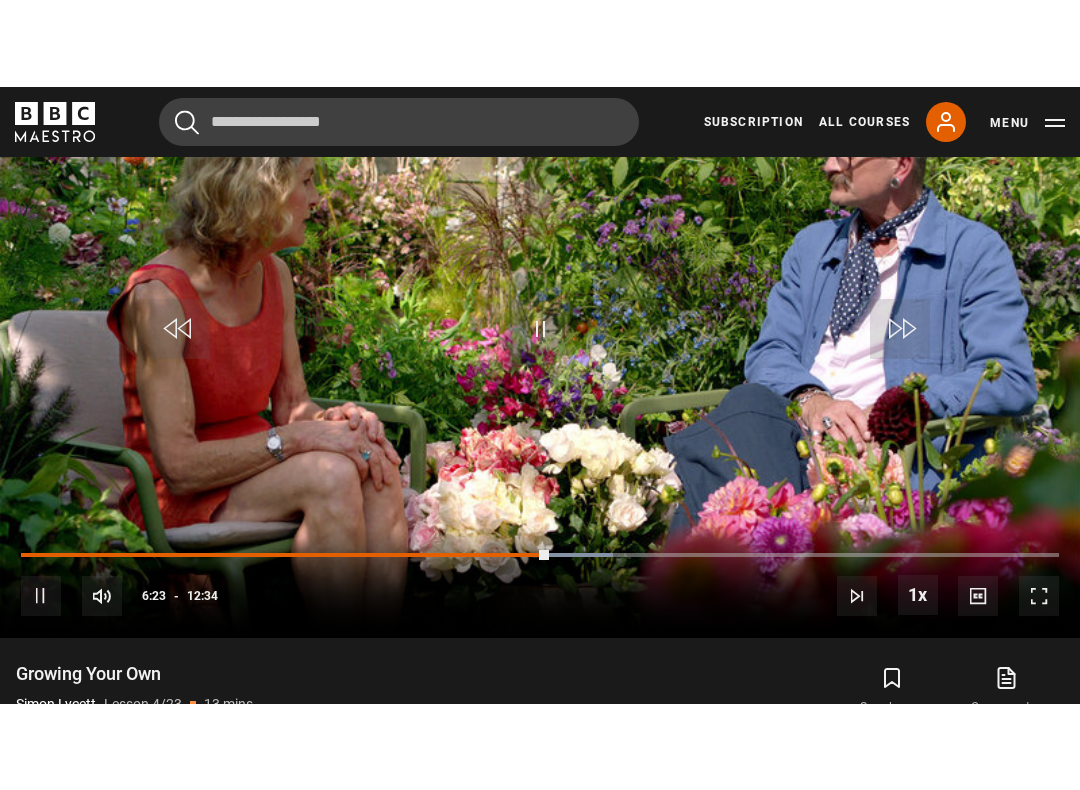 scroll, scrollTop: 20, scrollLeft: 0, axis: vertical 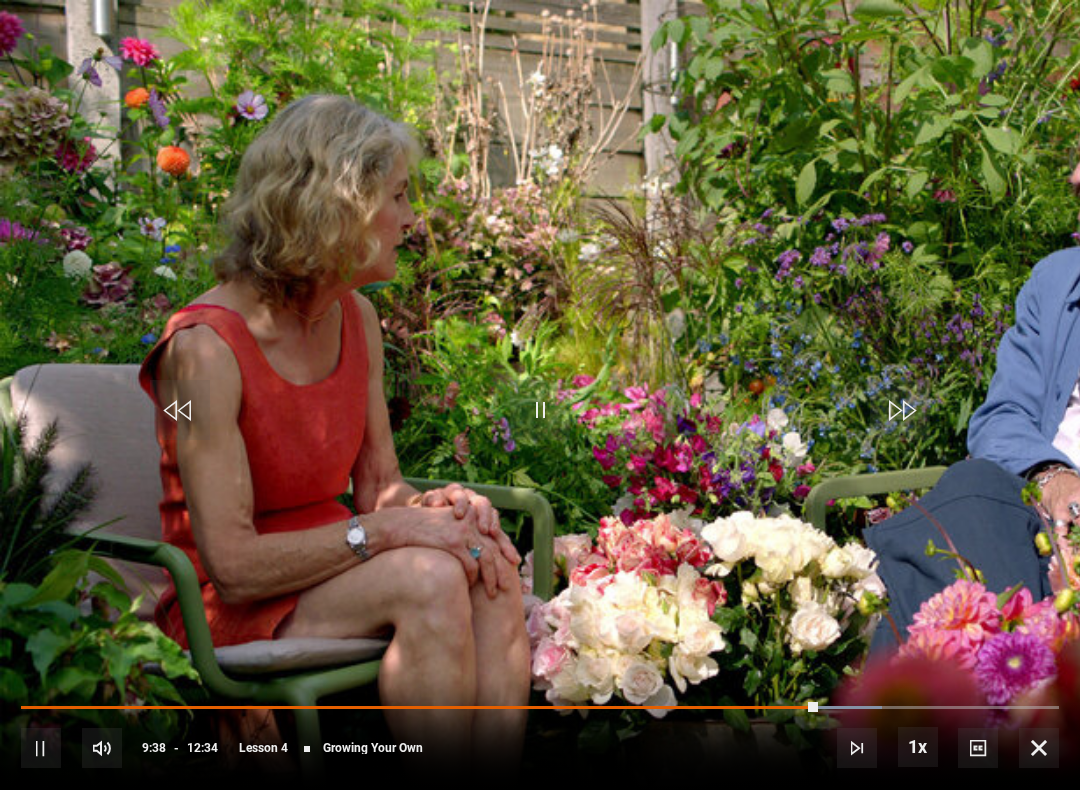 click on "Video Player is loading. Play Lesson Growing Your Own 10s Skip Back 10 seconds Pause 10s Skip Forward 10 seconds Loaded :  82.90% Pause Mute Current Time  9:38 - Duration  12:34
Simon Lycett
Lesson 4
Growing Your Own
1x Playback Rate 2x 1.5x 1x , selected 0.5x Captions captions off , selected English  Captions This is a modal window.
Lesson Completed
Up next
Buying Blooms
Cancel
Do you want to save this lesson?
Save lesson" at bounding box center [540, 395] 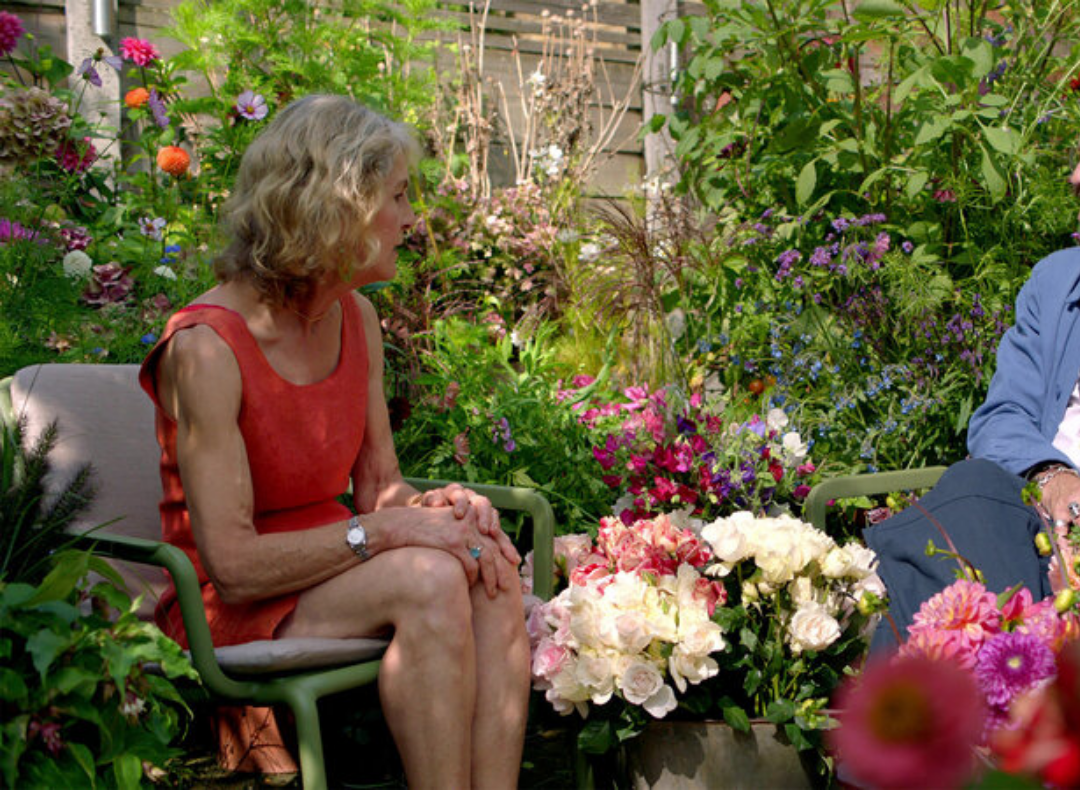 click on "Video Player is loading. Play Lesson Growing Your Own 10s Skip Back 10 seconds Pause 10s Skip Forward 10 seconds Loaded :  83.55% Pause Mute Current Time  9:42 - Duration  12:34
Simon Lycett
Lesson 4
Growing Your Own
1x Playback Rate 2x 1.5x 1x , selected 0.5x Captions captions off , selected English  Captions This is a modal window.
Lesson Completed
Up next
Buying Blooms
Cancel
Do you want to save this lesson?
Save lesson" at bounding box center (540, 395) 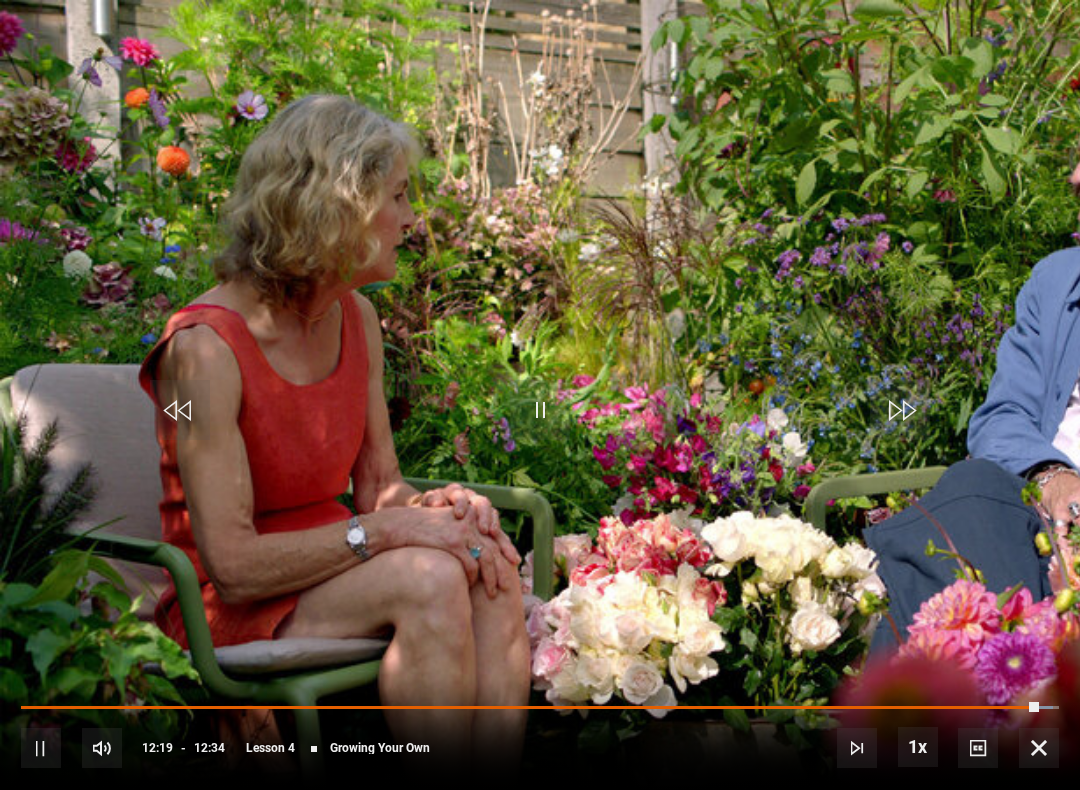 click on "Video Player is loading. Play Lesson Growing Your Own 10s Skip Back 10 seconds Pause 10s Skip Forward 10 seconds Loaded :  99.43% Pause Mute Current Time  12:19 - Duration  12:34
Simon Lycett
Lesson 4
Growing Your Own
1x Playback Rate 2x 1.5x 1x , selected 0.5x Captions captions off , selected English  Captions This is a modal window.
Lesson Completed
Up next
Buying Blooms
Cancel
Do you want to save this lesson?
Save lesson" at bounding box center (540, 395) 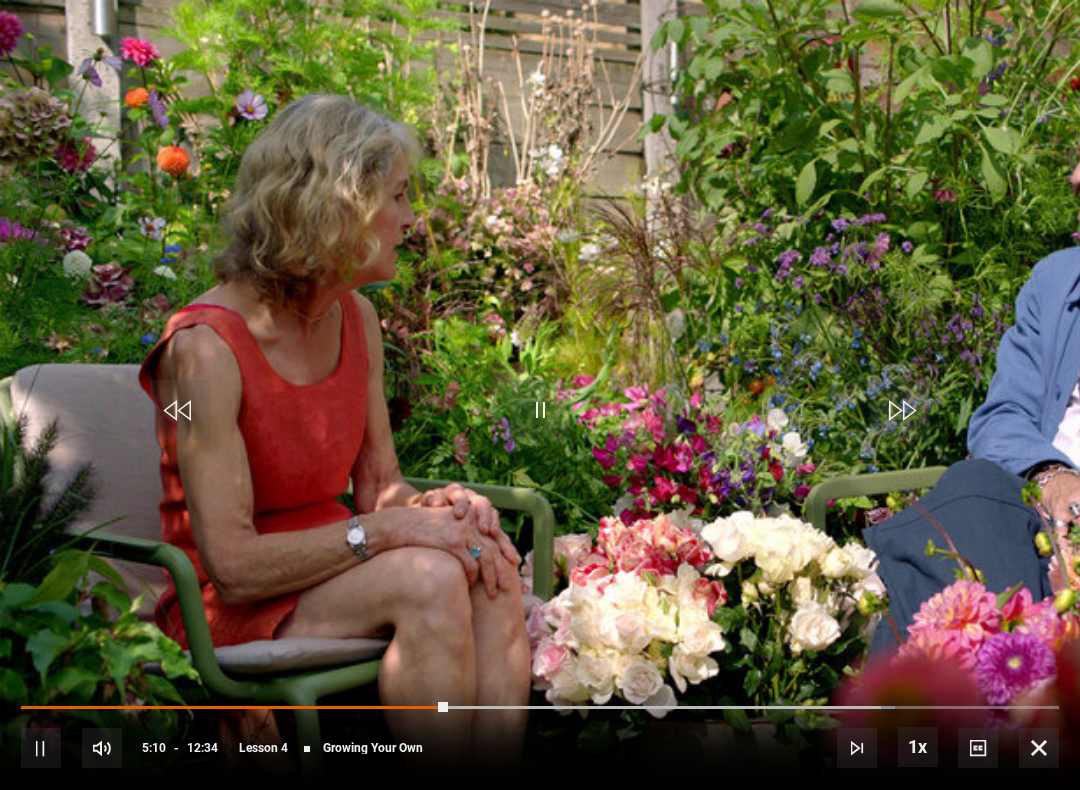 click on "Loaded :  84.19%" at bounding box center [458, 708] 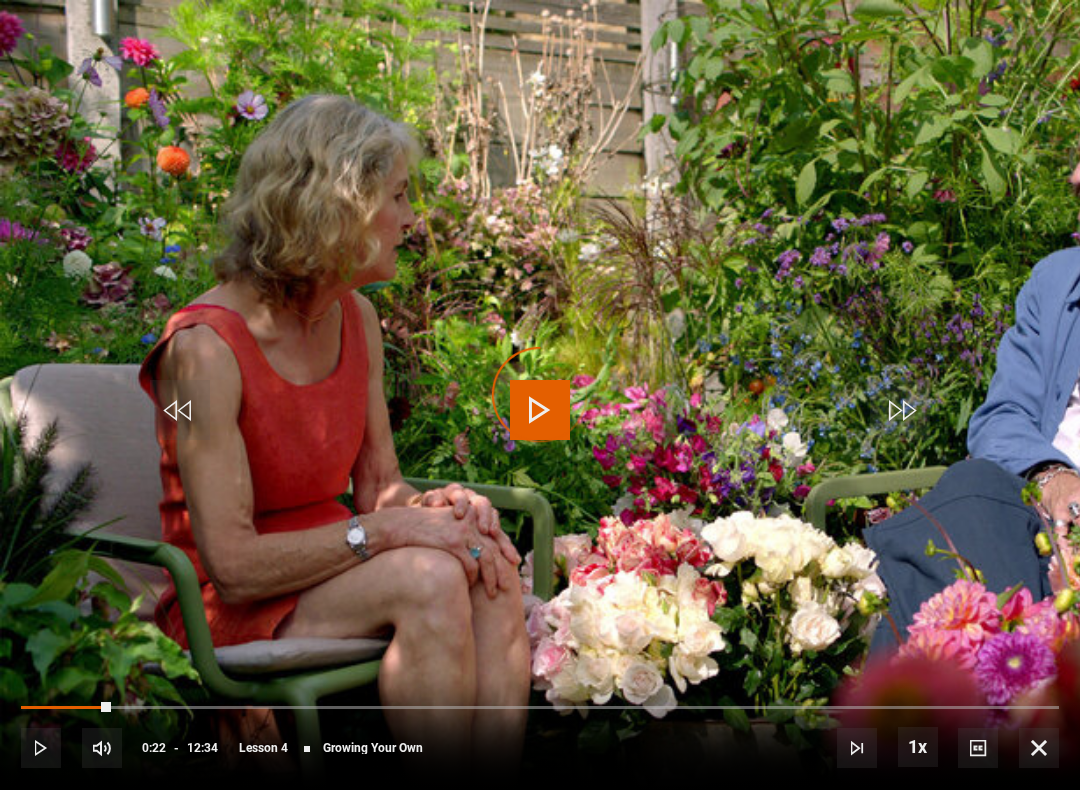 click at bounding box center [66, 708] 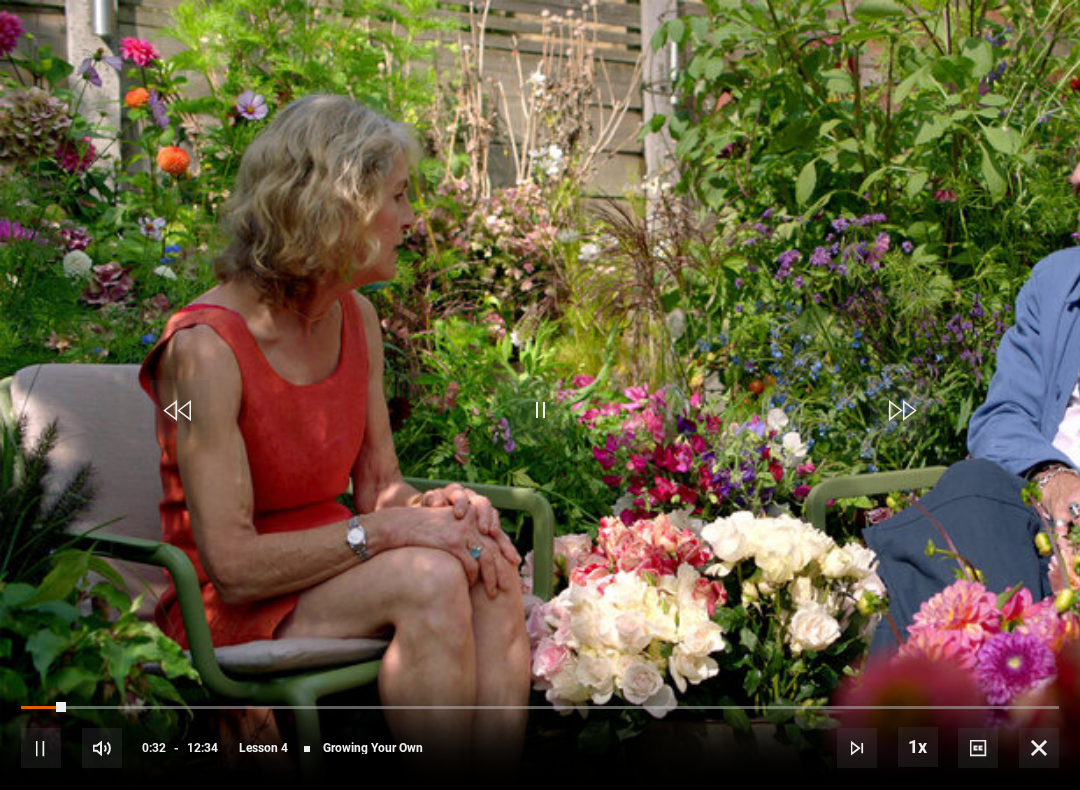 click at bounding box center [43, 708] 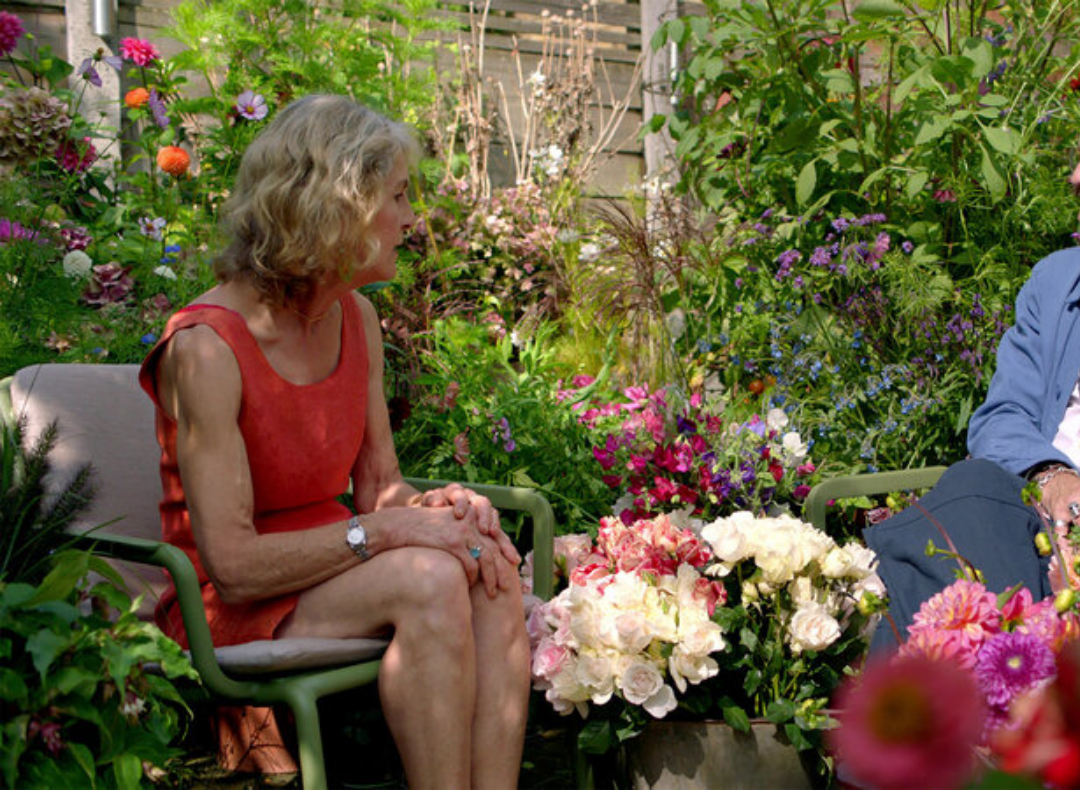 click on "Video Player is loading. Play Lesson Growing Your Own 10s Skip Back 10 seconds Pause 10s Skip Forward 10 seconds Loaded :  8.31% Pause Mute Current Time  0:34 - Duration  12:34
Simon Lycett
Lesson 4
Growing Your Own
1x Playback Rate 2x 1.5x 1x , selected 0.5x Captions captions off , selected English  Captions This is a modal window.
Lesson Completed
Up next
Buying Blooms
Cancel
Do you want to save this lesson?
Save lesson" at bounding box center [540, 395] 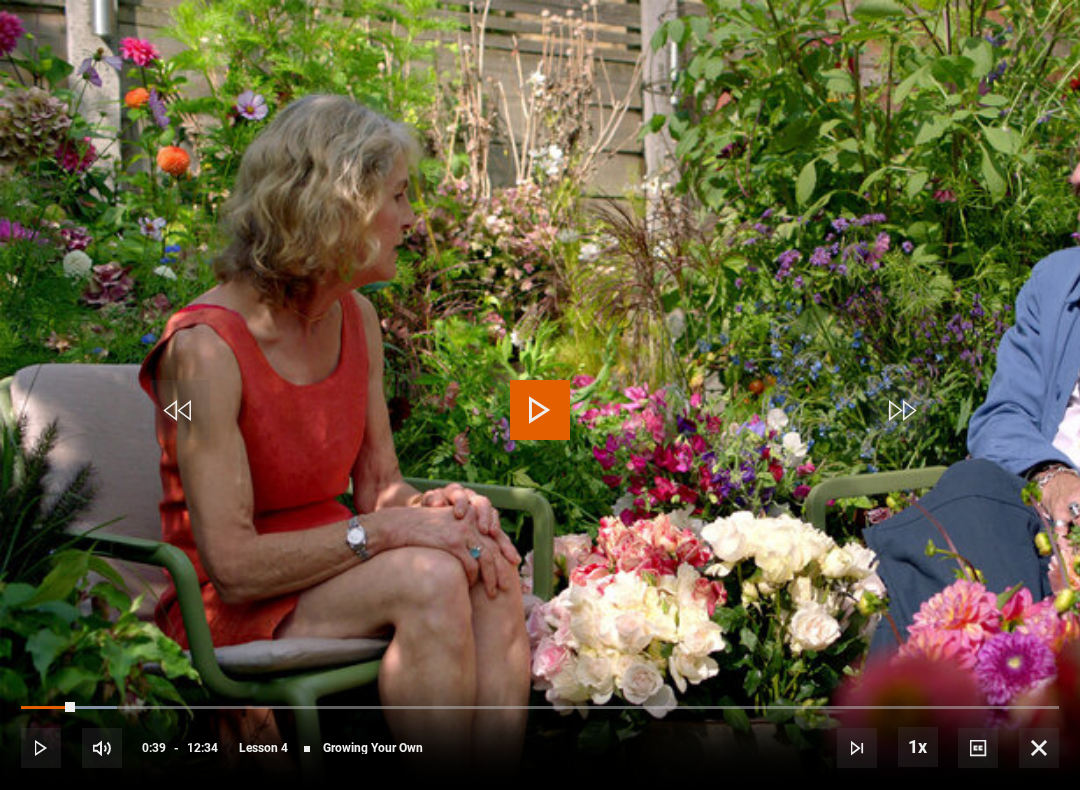 click on "Lesson 4" at bounding box center [263, 748] 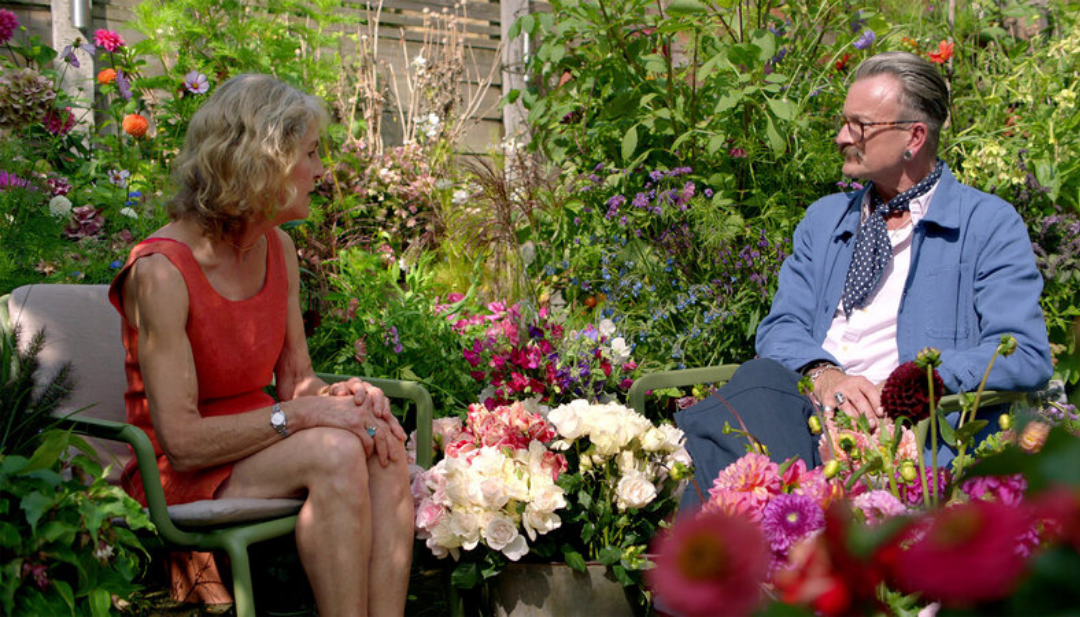 scroll, scrollTop: 1754, scrollLeft: 0, axis: vertical 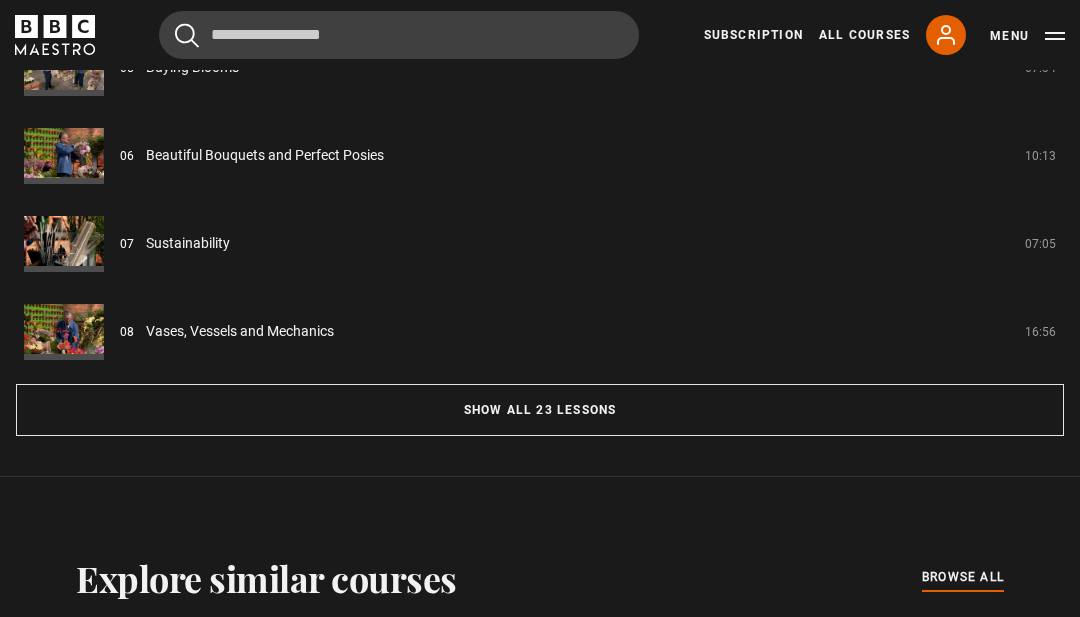 click on "Show all 23 lessons" at bounding box center [540, 410] 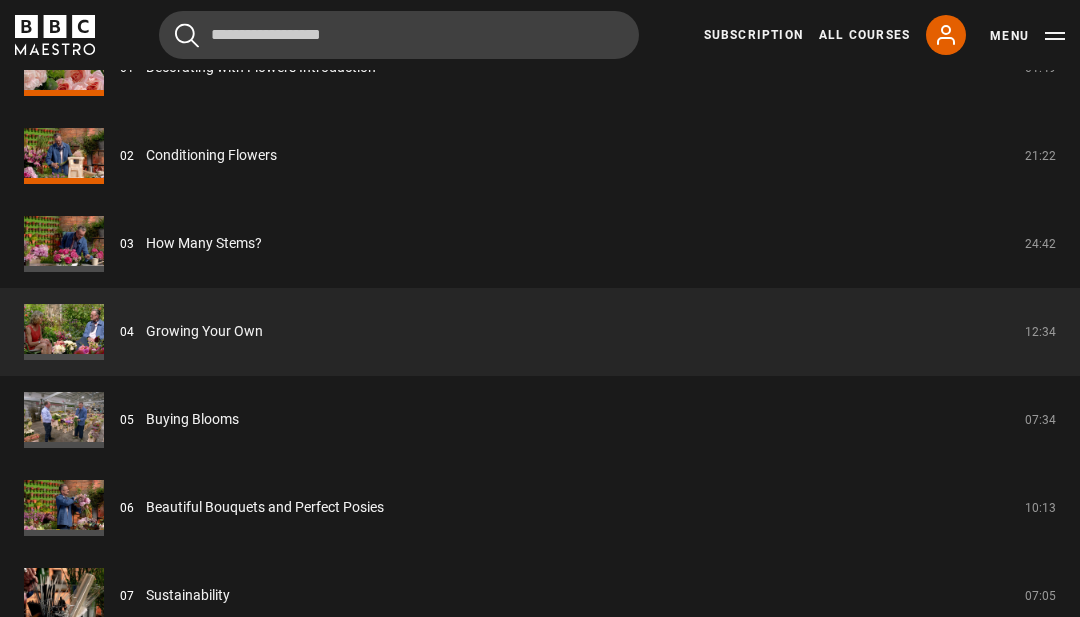 click on "How Many Stems?" at bounding box center [204, 243] 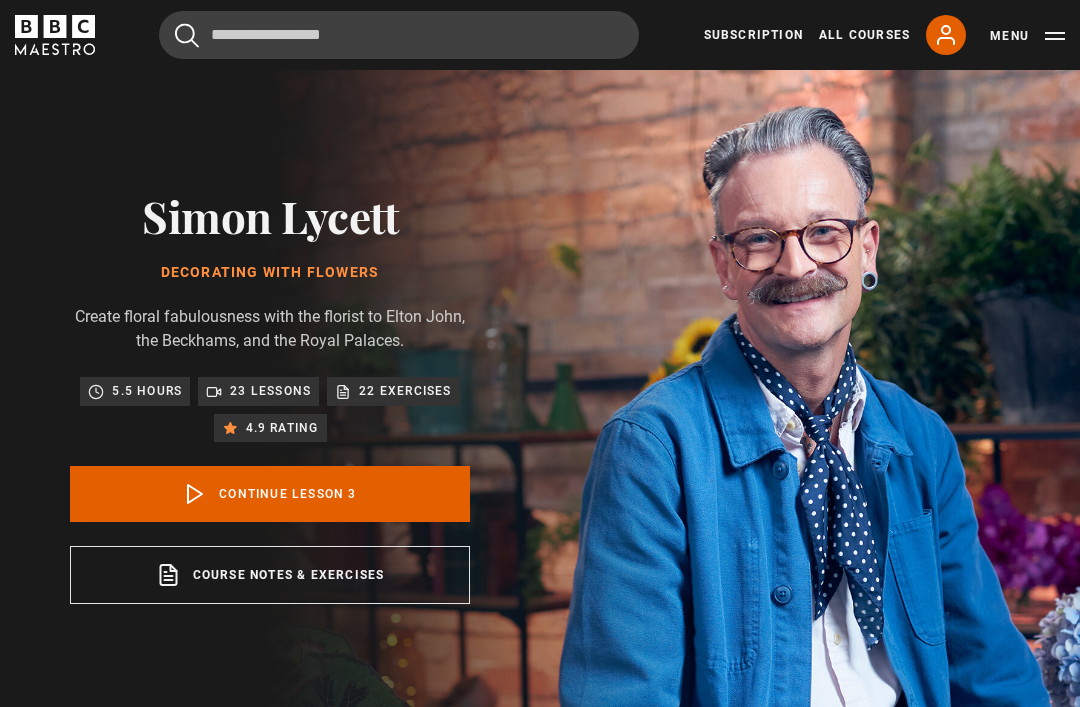 scroll, scrollTop: 781, scrollLeft: 0, axis: vertical 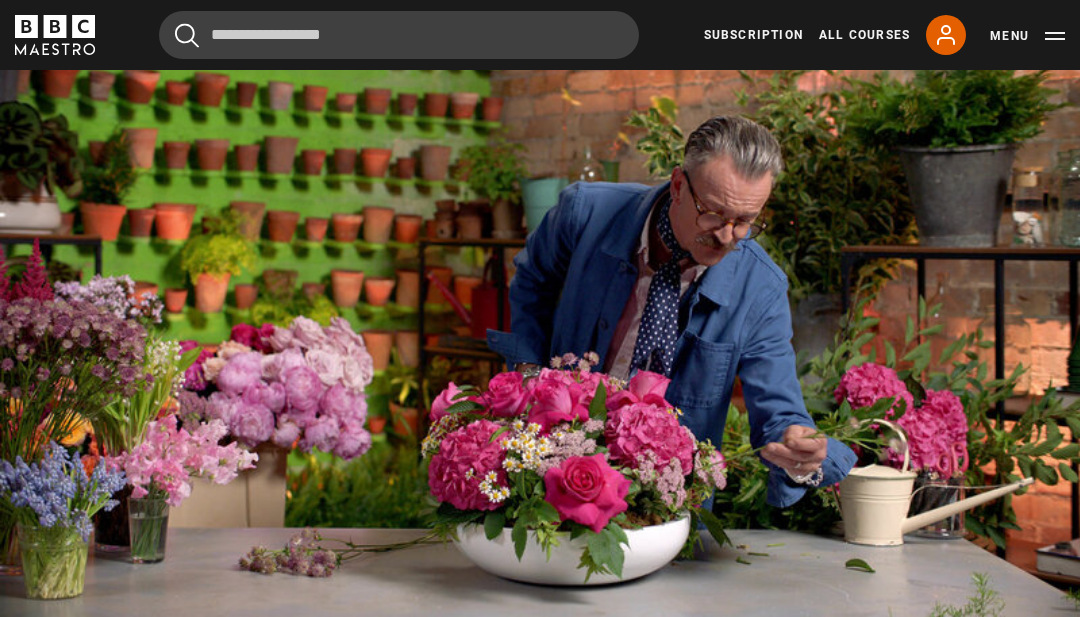 click on "10s Skip Back 10 seconds Pause 10s Skip Forward 10 seconds Loaded :  92.71% Pause Mute Current Time  22:52 - Duration  24:43
Simon Lycett
Lesson 3
How Many Stems?
1x Playback Rate 2x 1.5x 1x , selected 0.5x Captions captions off , selected English  Captions" at bounding box center [540, 563] 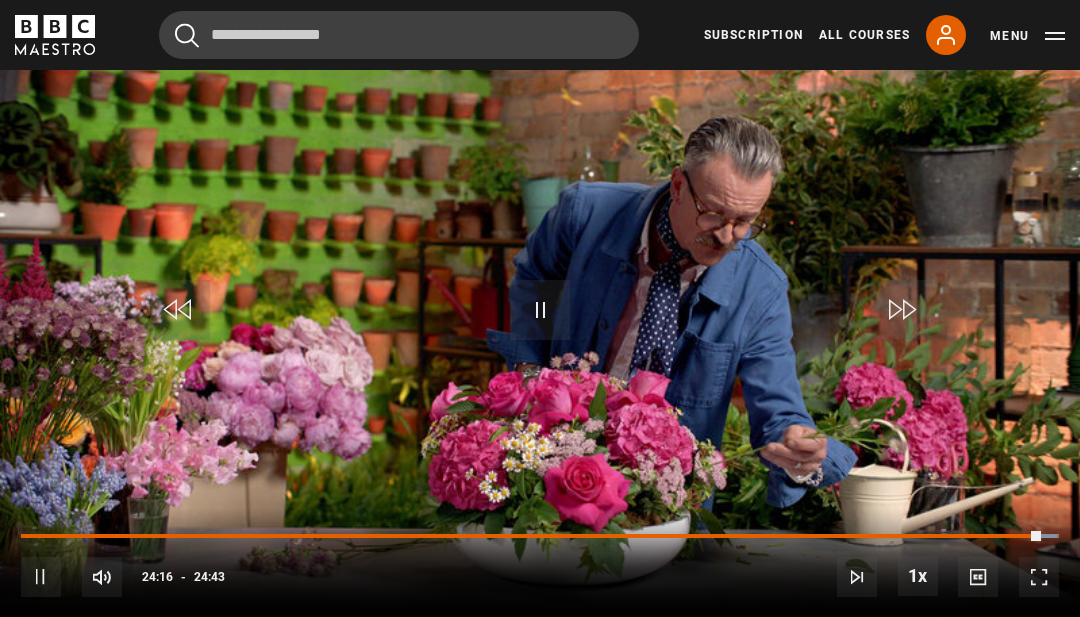 click on "How Many Stems?
Simon Lycett
Lesson 3/23
25 mins" at bounding box center [134, 672] 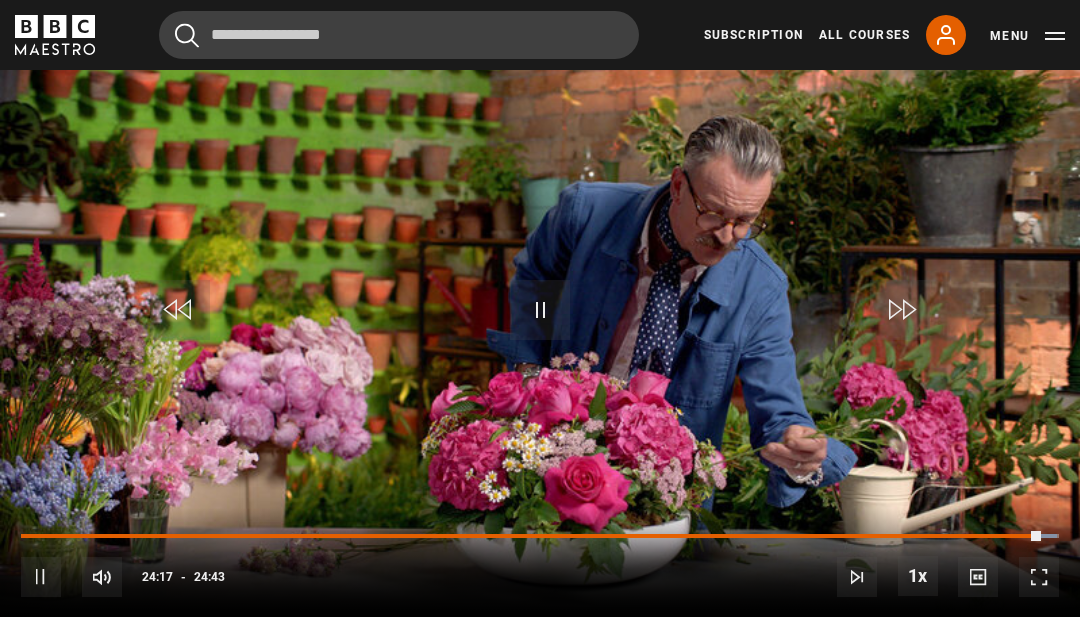 click on "How Many Stems?
Simon Lycett
Lesson 3/23
25 mins
How to match plant materials to containers
Save lesson
Course notes
opens in new tab" at bounding box center (540, 690) 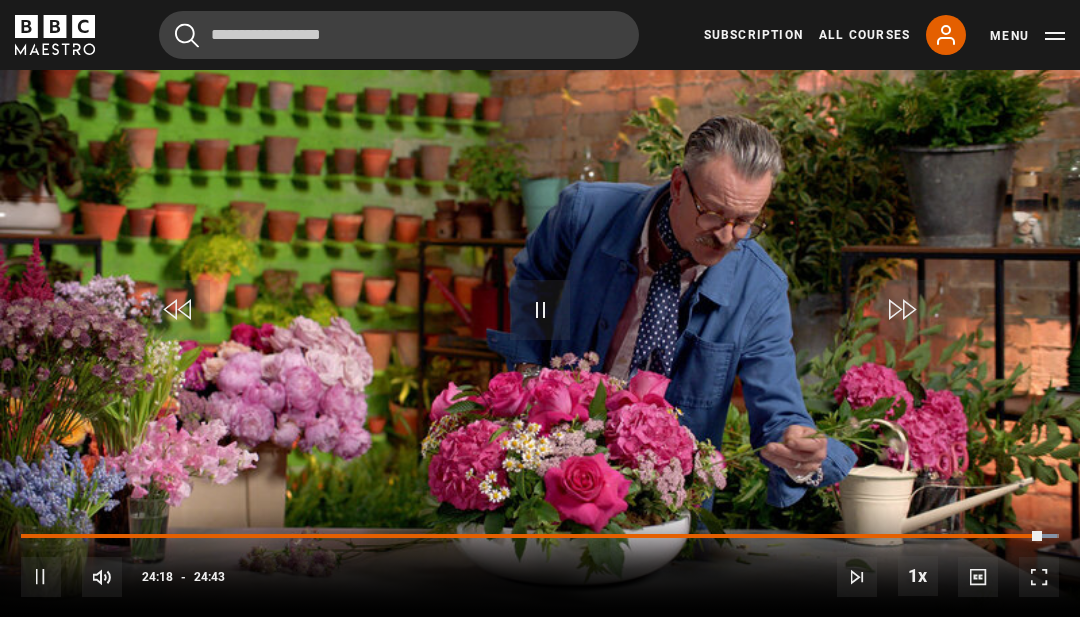click on "Simon Lycett" at bounding box center [56, 685] 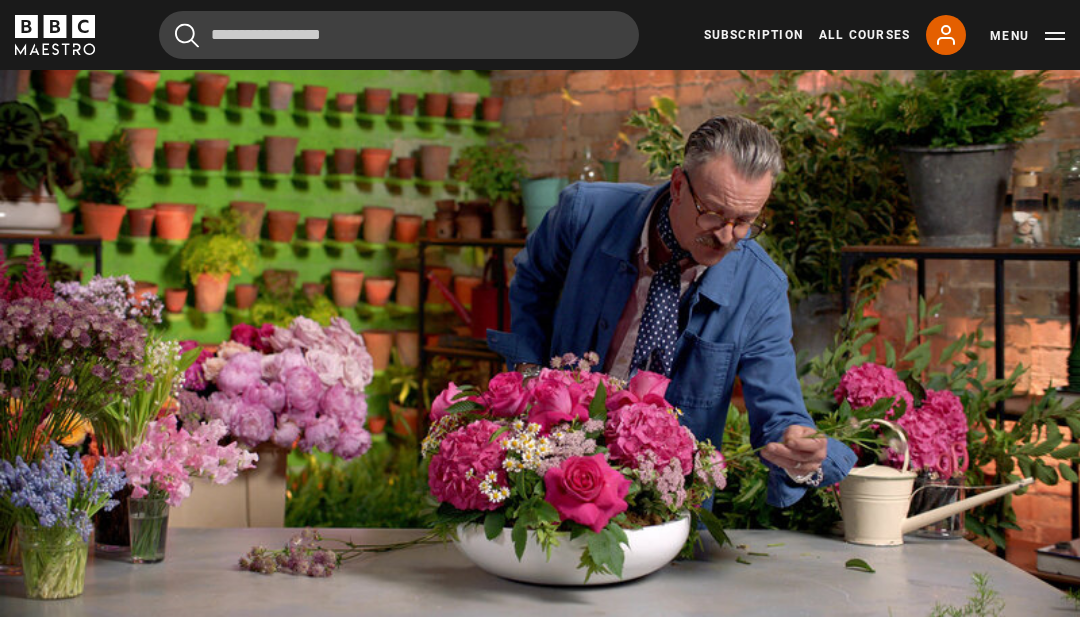 click on "Video Player is loading. Play Lesson How Many Stems?  10s Skip Back 10 seconds Pause 10s Skip Forward 10 seconds Loaded :  99.78% Pause Mute Current Time  24:19 - Duration  24:43
Simon Lycett
Lesson 3
How Many Stems?
1x Playback Rate 2x 1.5x 1x , selected 0.5x Captions captions off , selected English  Captions This is a modal window.
Lesson Completed
Up next
Growing Your Own
Cancel
Do you want to save this lesson?
Save lesson
Rewatch" at bounding box center (540, 315) 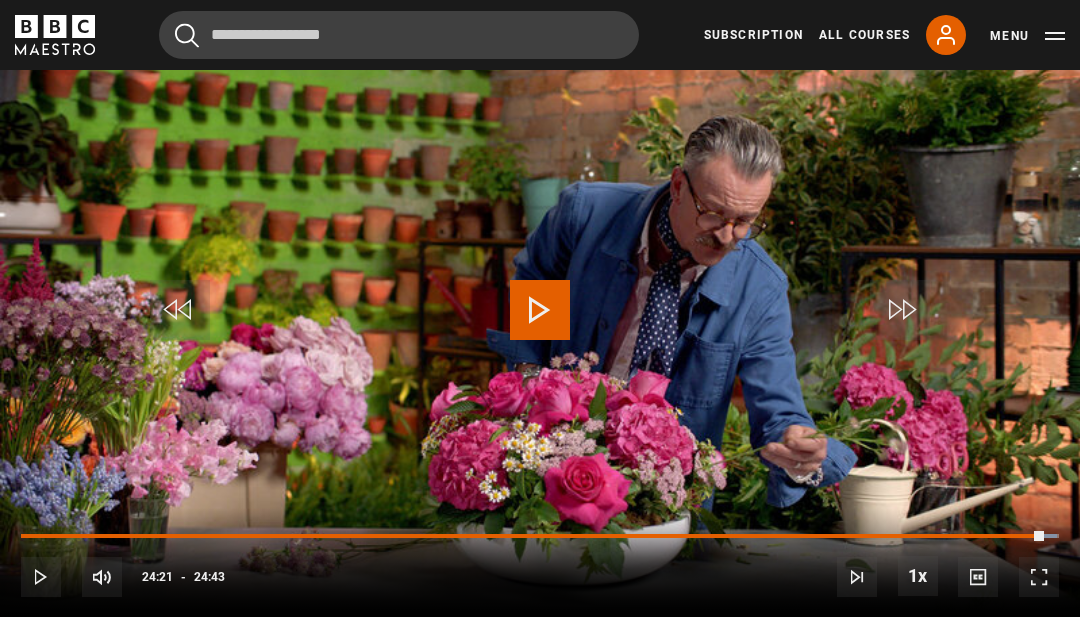 click on "10s Skip Back 10 seconds Play 10s Skip Forward 10 seconds Loaded :  99.78% Play Mute Current Time  24:21 - Duration  24:43
Simon Lycett
Lesson 3
How Many Stems?
1x Playback Rate 2x 1.5x 1x , selected 0.5x Captions captions off , selected English  Captions" at bounding box center (540, 563) 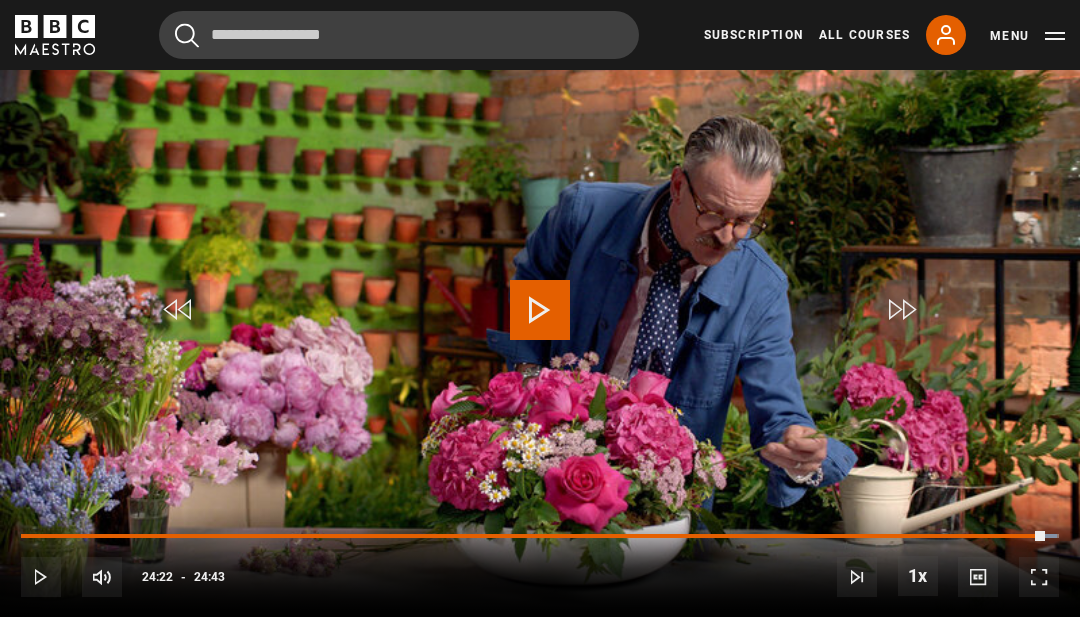 click 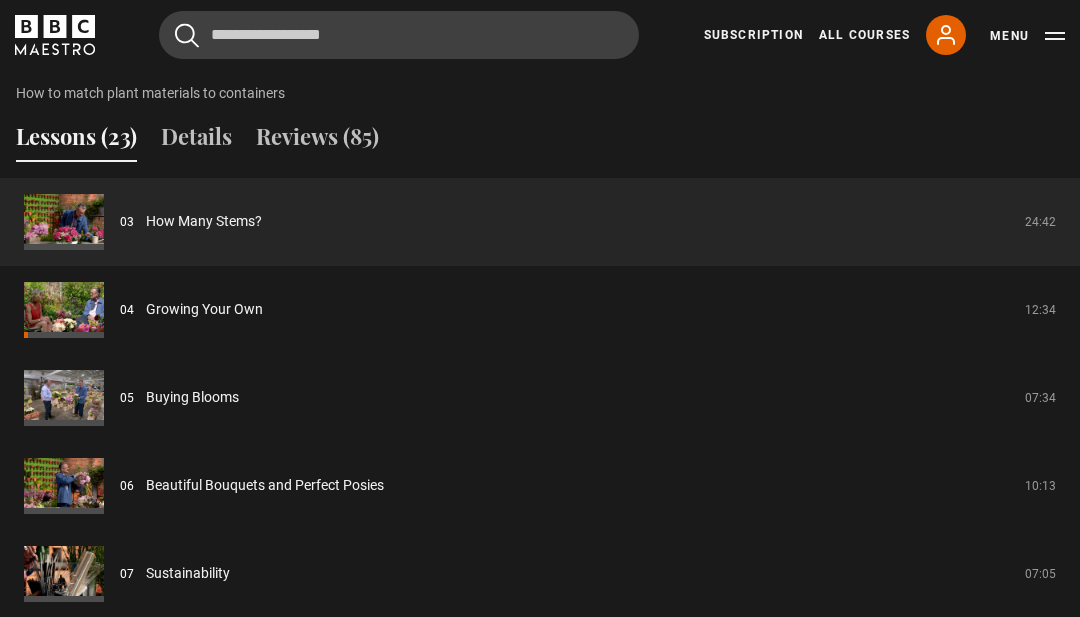 scroll, scrollTop: 1511, scrollLeft: 0, axis: vertical 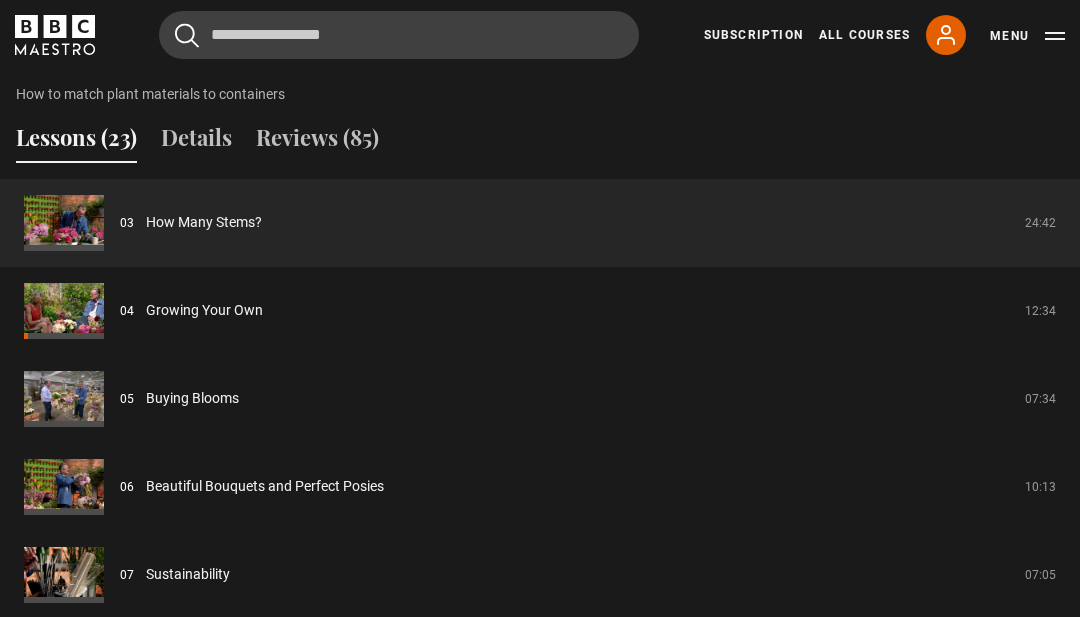 click on "Buying Blooms" at bounding box center [192, 398] 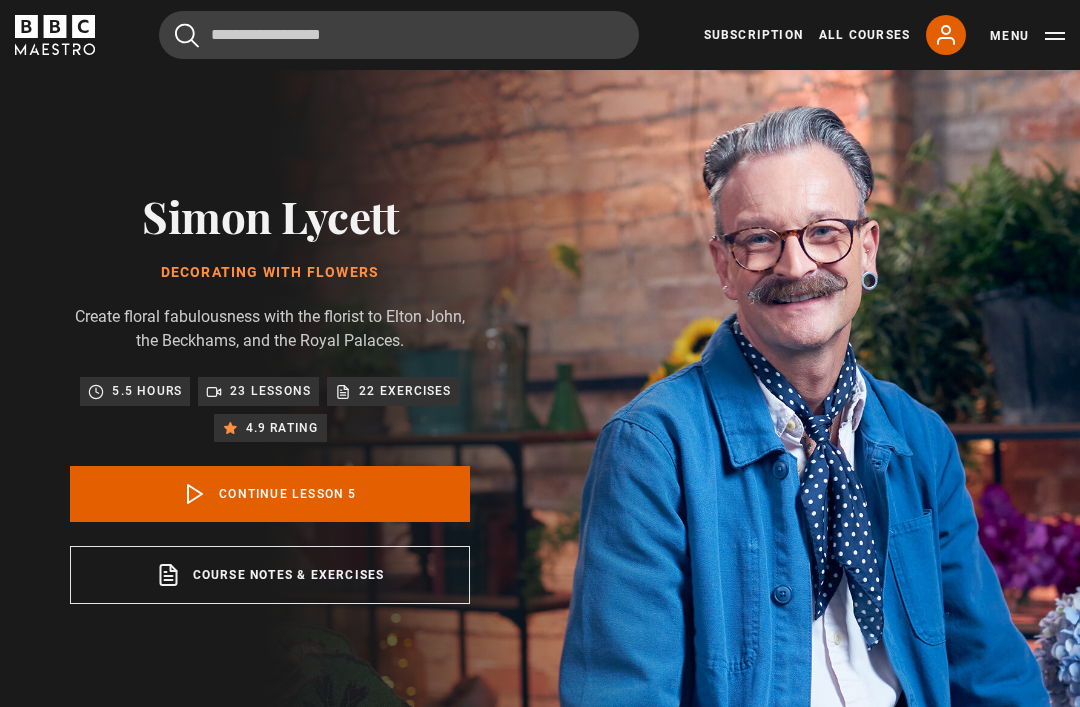 scroll, scrollTop: 781, scrollLeft: 0, axis: vertical 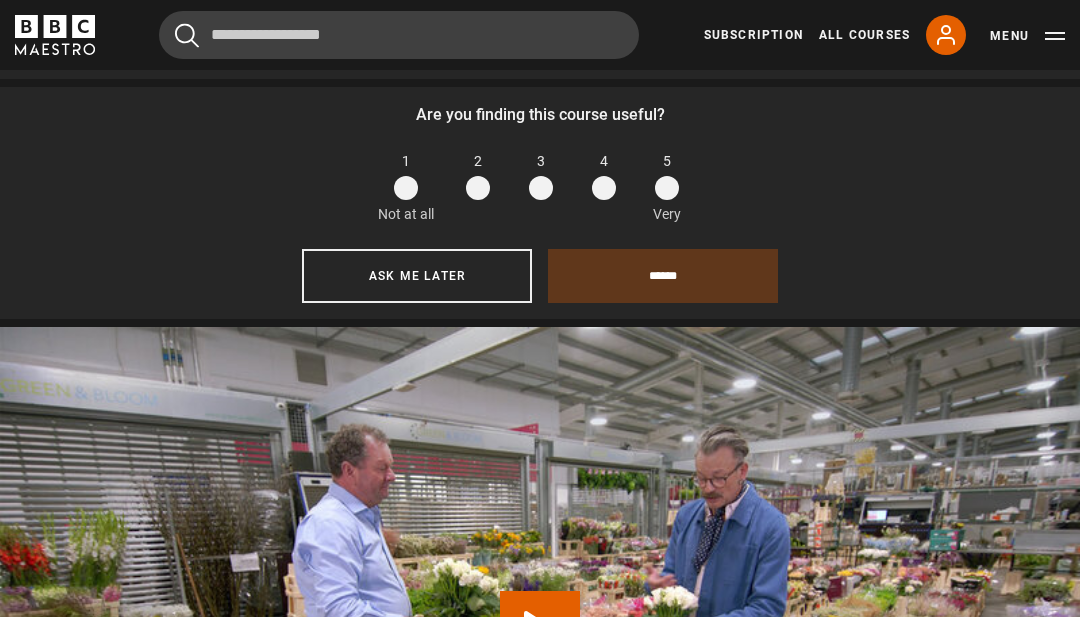click on "Ask me later" at bounding box center [417, 276] 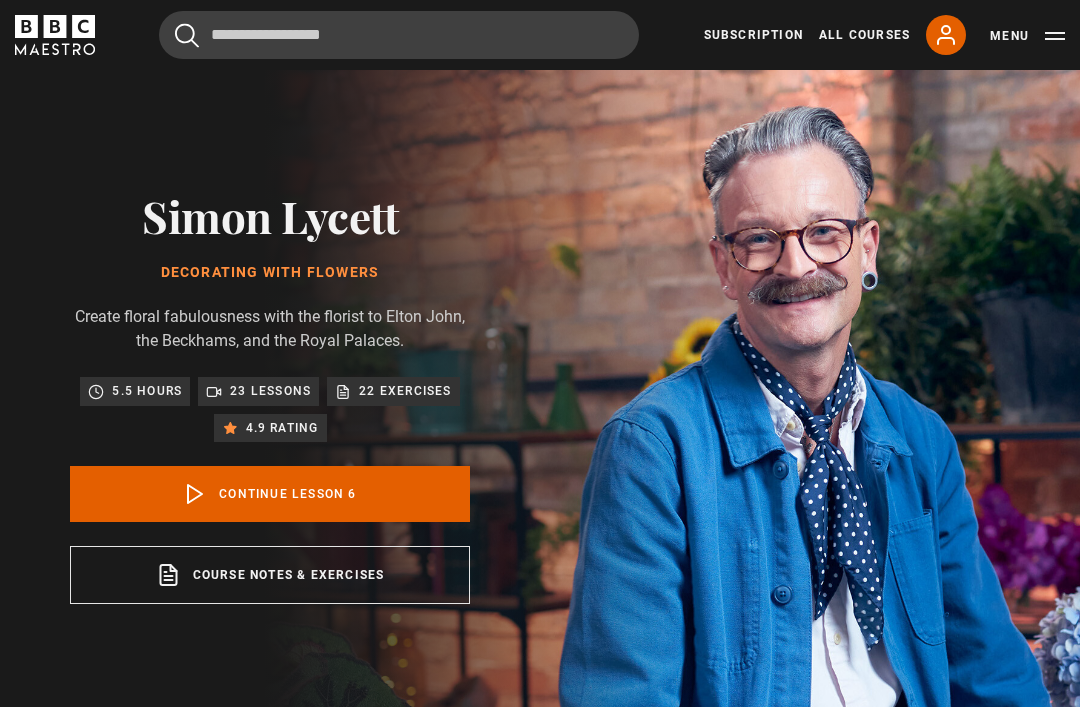 scroll, scrollTop: 781, scrollLeft: 0, axis: vertical 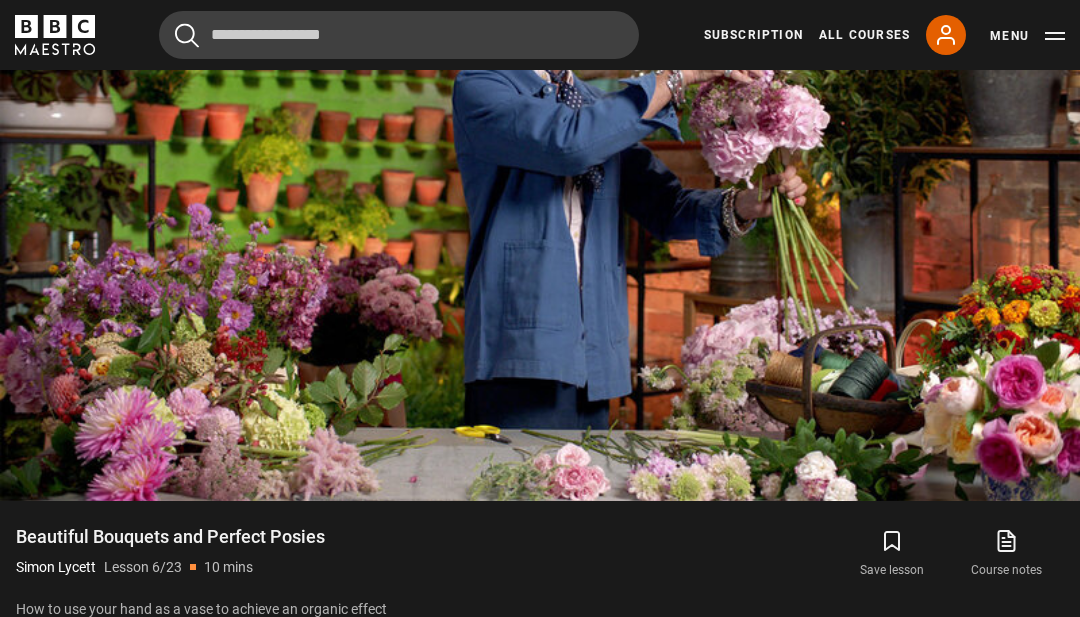 click on "Video Player is loading. Play Lesson Beautiful Bouquets and Perfect Posies  10s Skip Back 10 seconds Pause 10s Skip Forward 10 seconds Loaded :  6.49% Pause Mute Current Time  0:13 - Duration  10:14
[FIRST] [LAST]
Lesson 6
Beautiful Bouquets and Perfect Posies
1x Playback Rate 2x 1.5x 1x , selected 0.5x Captions captions off , selected English  Captions This is a modal window.
Lesson Completed
Up next
Sustainability
Cancel
Do you want to save this lesson?
Save lesson
Rewatch" at bounding box center (540, 197) 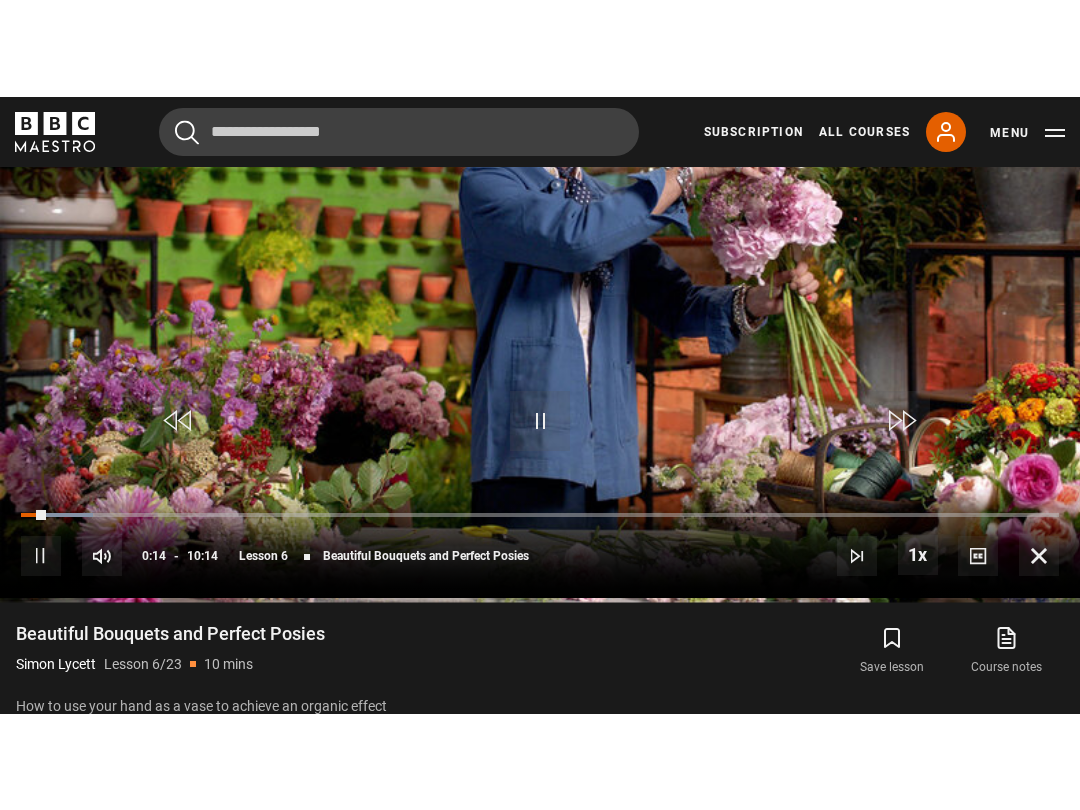 scroll, scrollTop: 20, scrollLeft: 0, axis: vertical 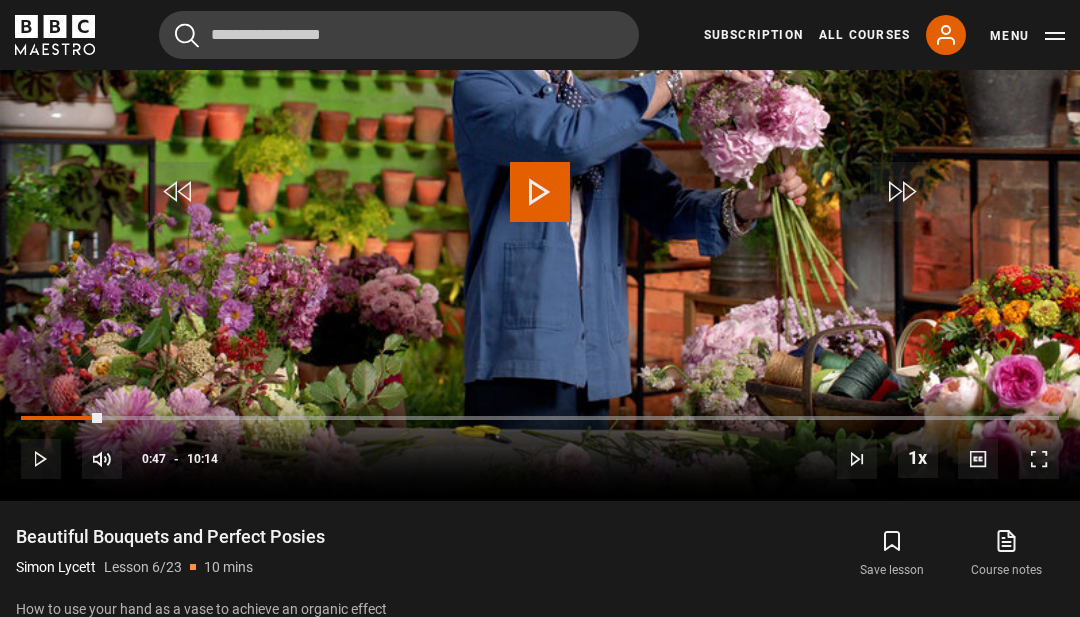 click on "Video Player is loading. Play Lesson Beautiful Bouquets and Perfect Posies  10s Skip Back 10 seconds Play 10s Skip Forward 10 seconds Loaded :  0.00% Play Mute Current Time  0:47 - Duration  10:14
[FIRST] [LAST]
Lesson 6
Beautiful Bouquets and Perfect Posies
1x Playback Rate 2x 1.5x 1x , selected 0.5x Captions captions off , selected English  Captions This is a modal window.
Lesson Completed
Up next
Sustainability
Cancel
Do you want to save this lesson?
Save lesson" at bounding box center (540, 197) 